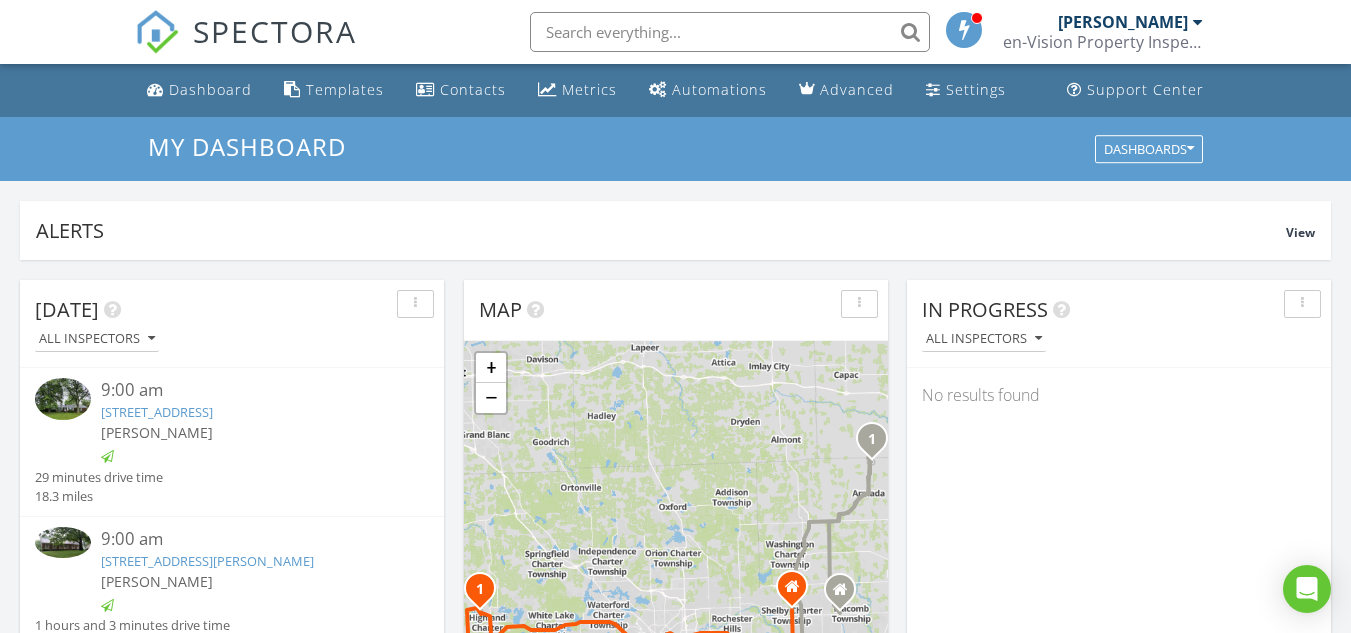 scroll, scrollTop: 0, scrollLeft: 0, axis: both 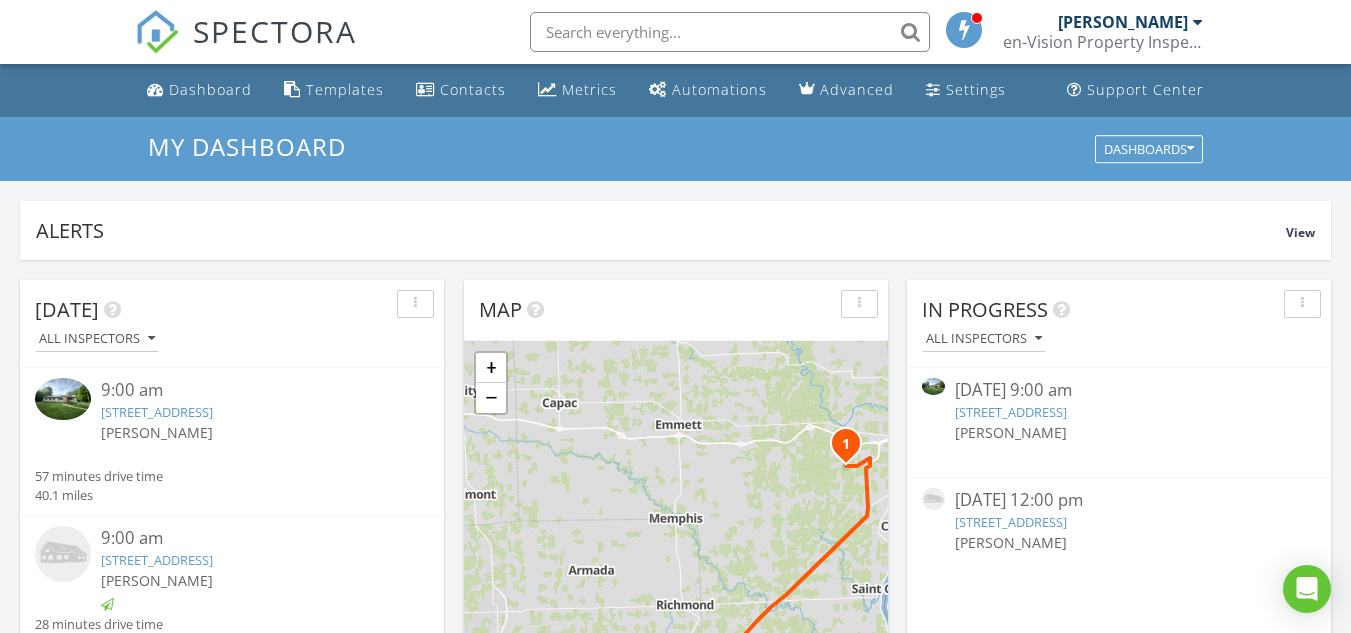 click on "5303 Dove Rd, Smiths Creek, MI 48074" at bounding box center (1011, 412) 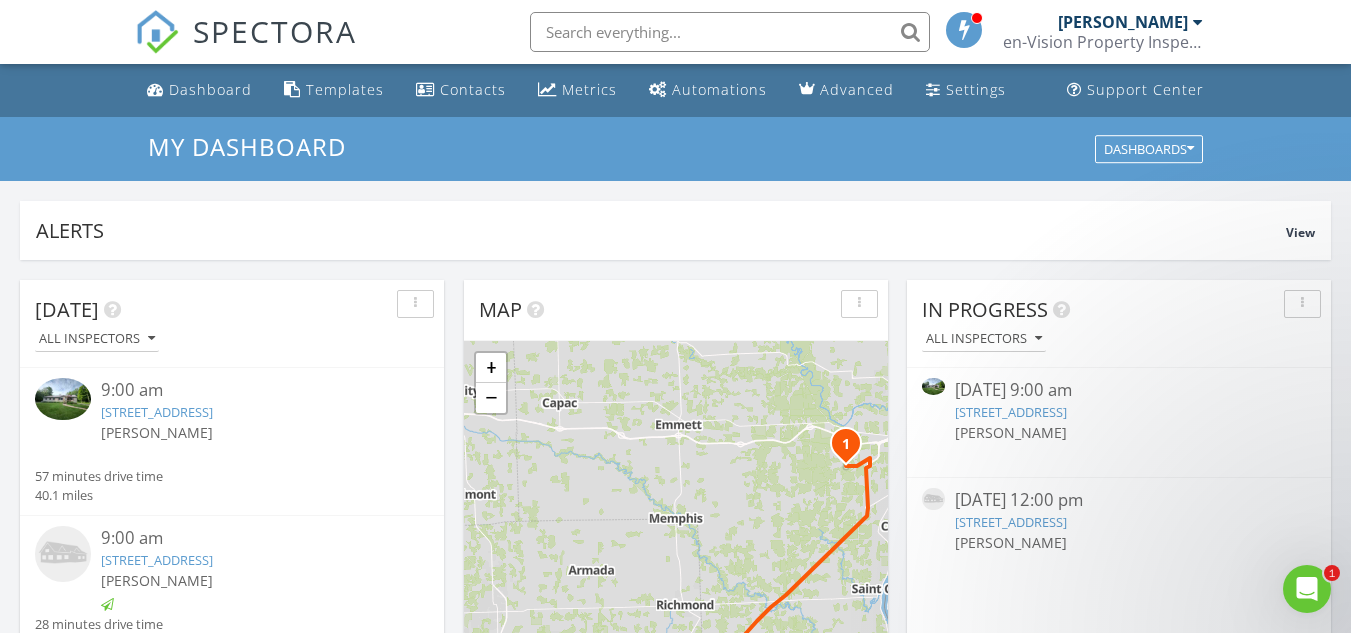 scroll, scrollTop: 0, scrollLeft: 0, axis: both 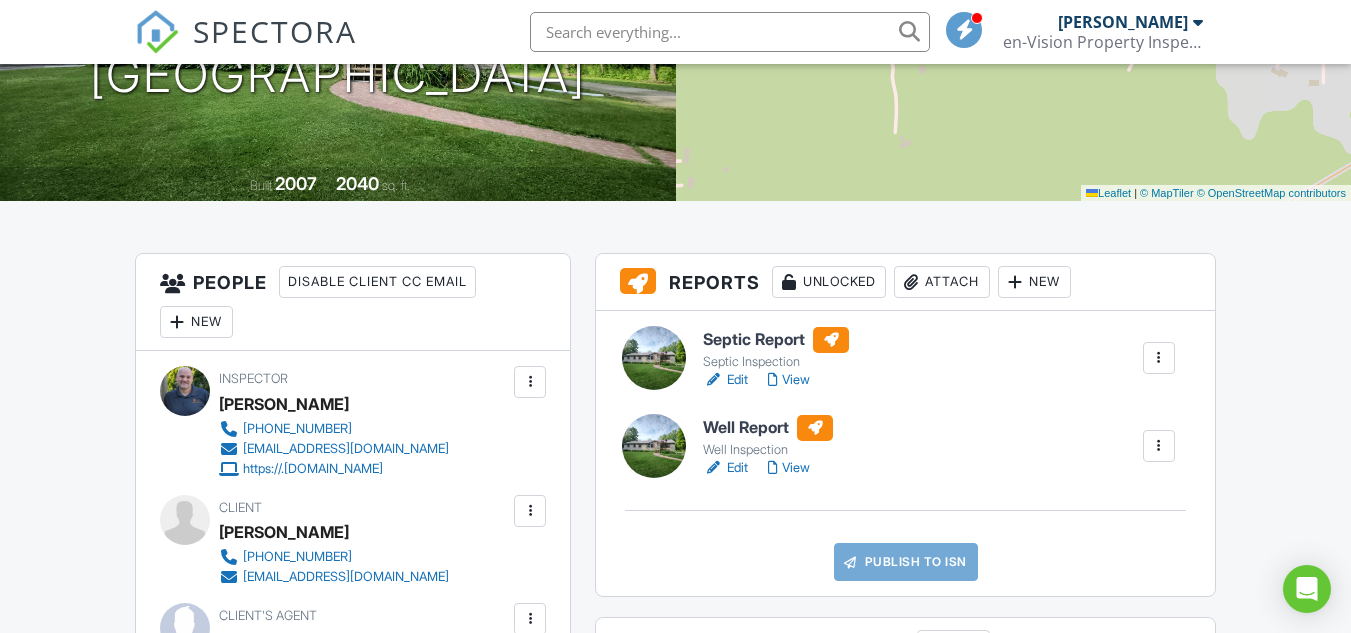 click on "Edit" at bounding box center (725, 380) 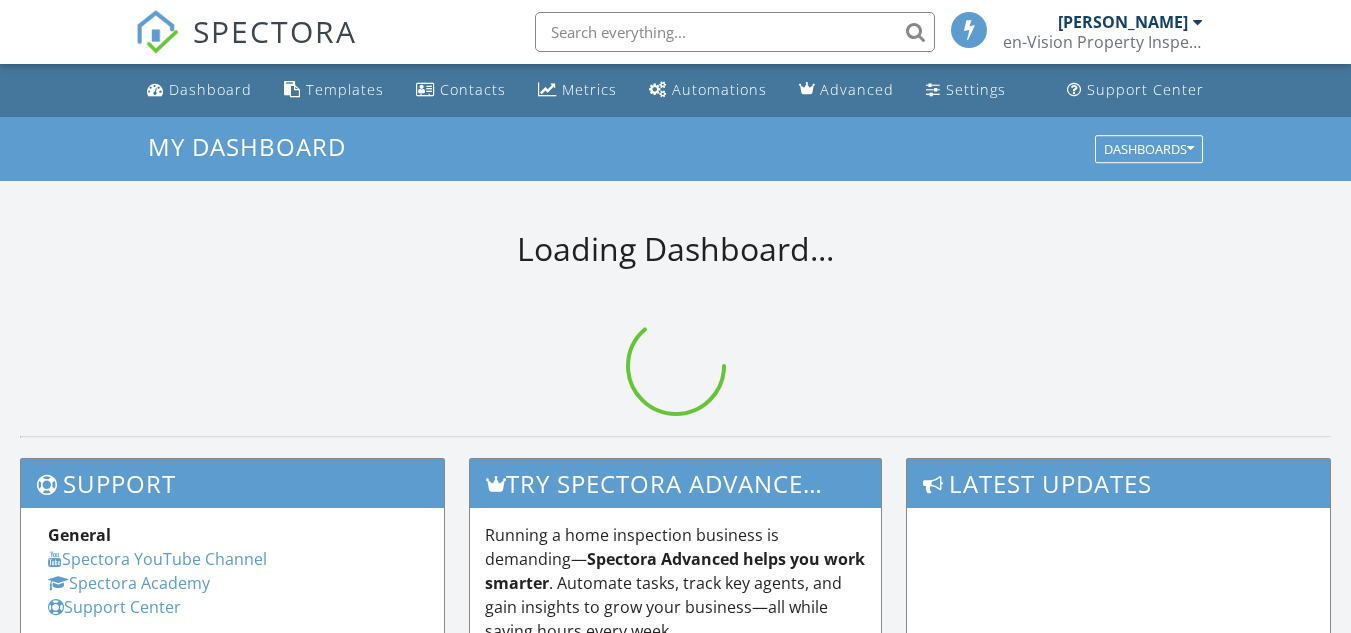 scroll, scrollTop: 0, scrollLeft: 0, axis: both 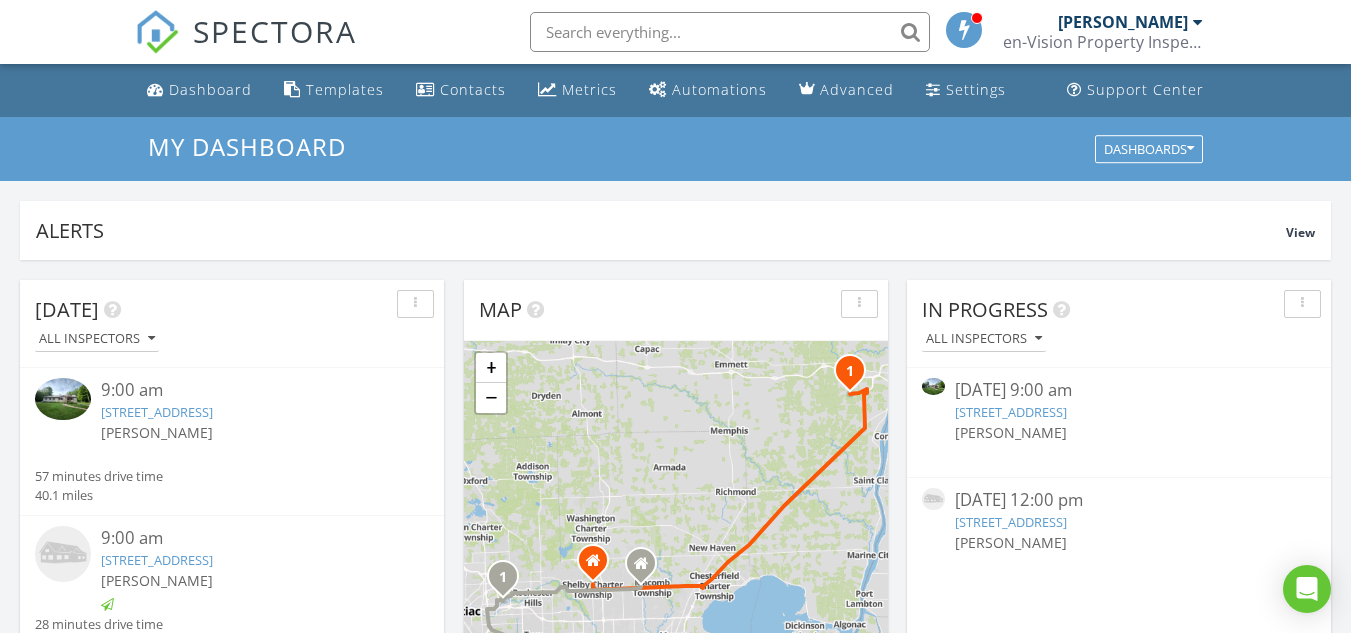 click on "5303 Dove Rd, Smiths Creek, MI 48074" at bounding box center [1011, 412] 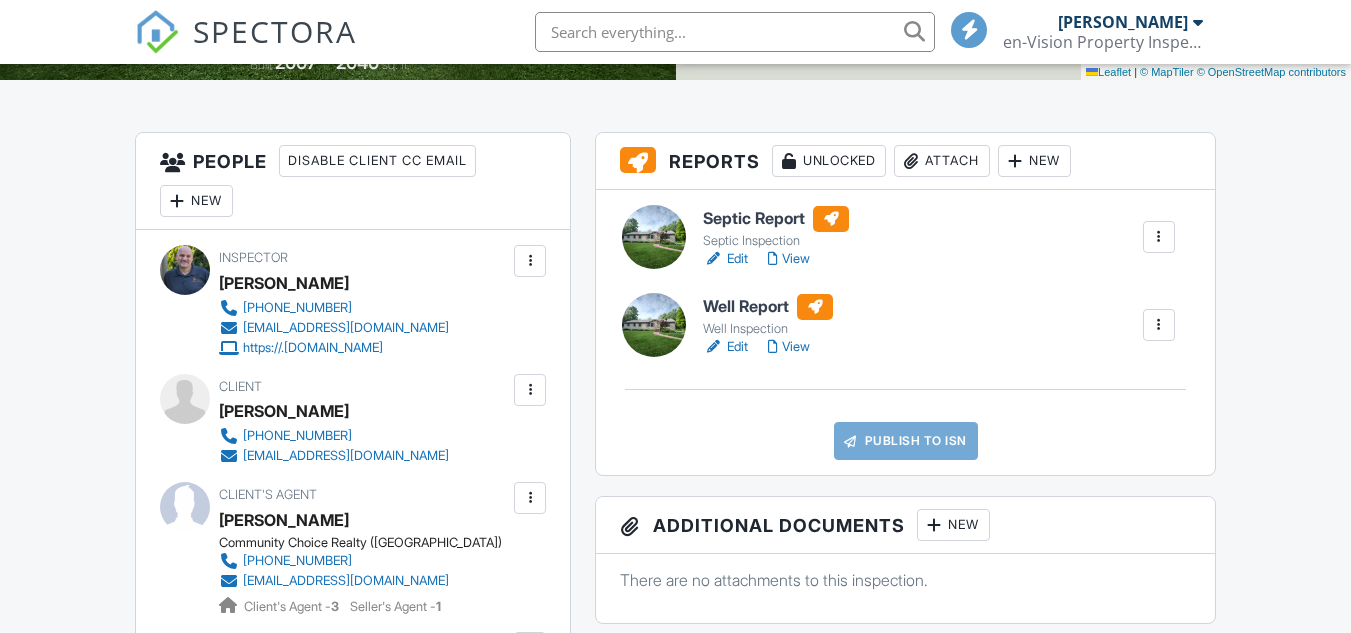 scroll, scrollTop: 500, scrollLeft: 0, axis: vertical 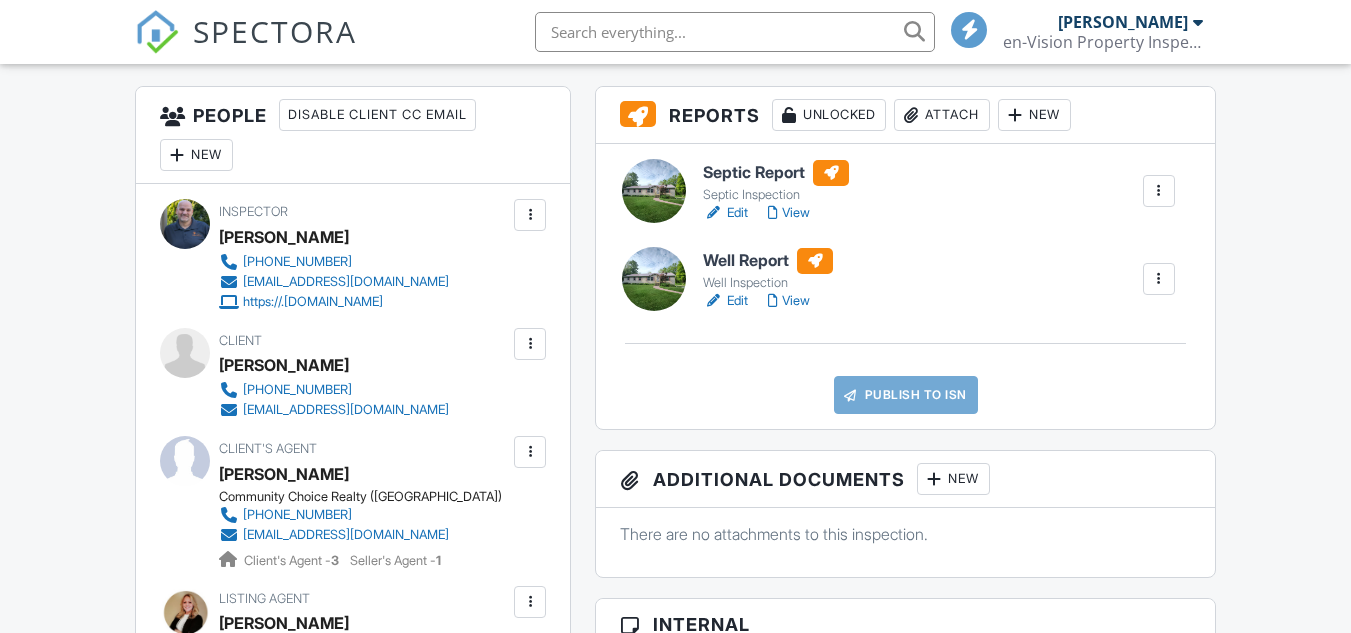 click on "Edit" at bounding box center [725, 301] 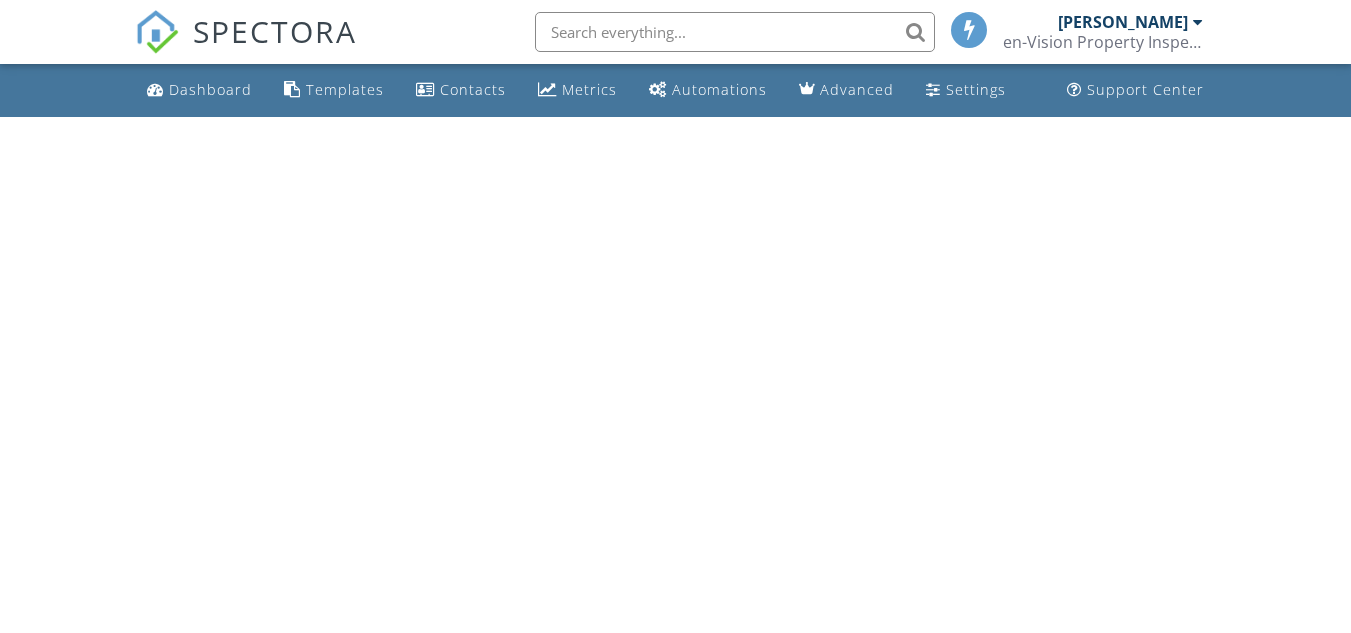 scroll, scrollTop: 0, scrollLeft: 0, axis: both 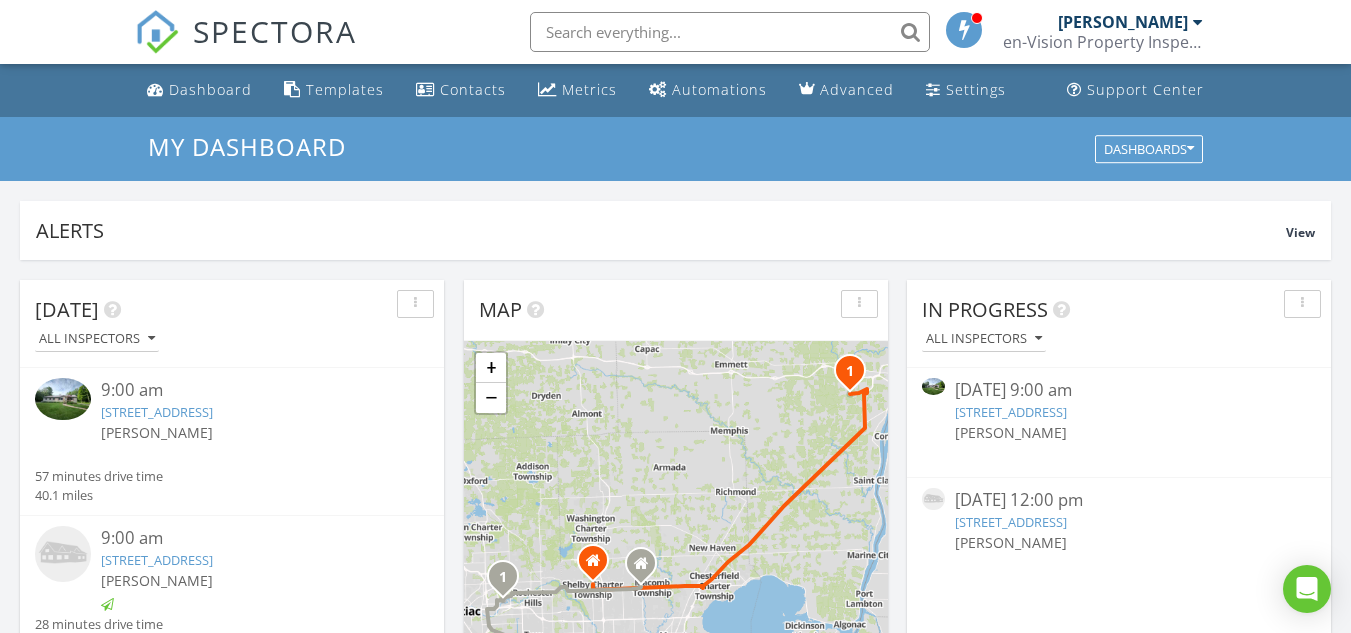 click on "[STREET_ADDRESS]" at bounding box center [1011, 412] 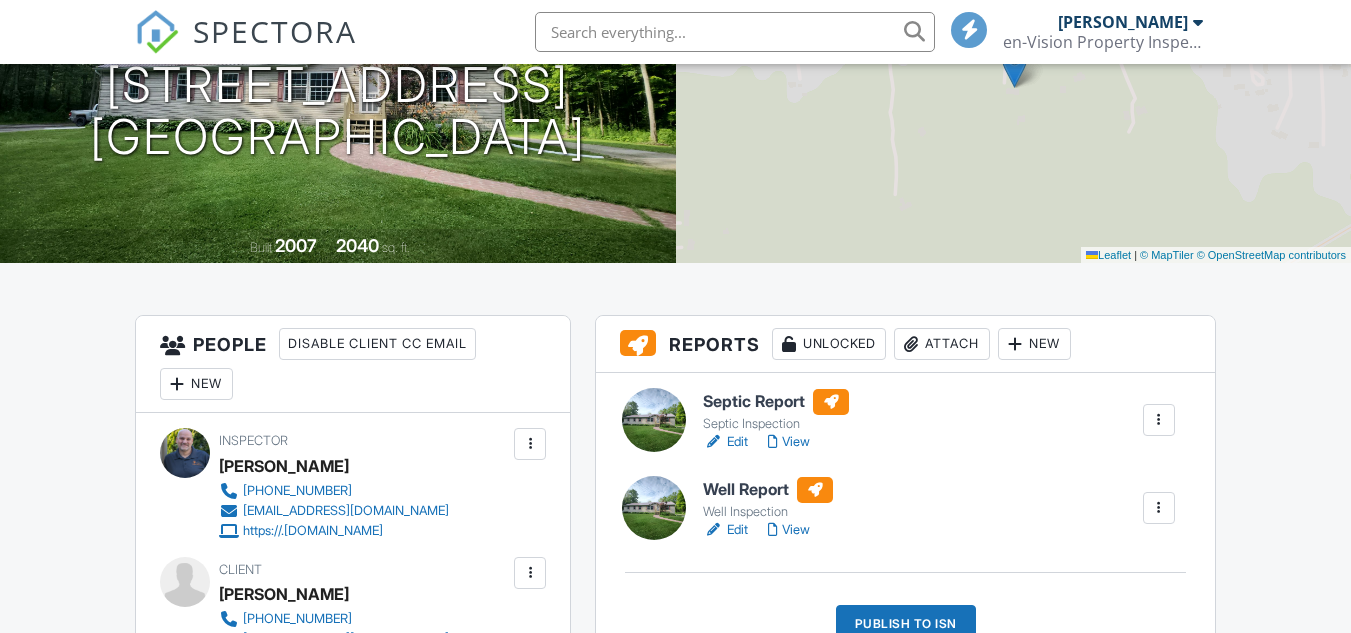 scroll, scrollTop: 333, scrollLeft: 0, axis: vertical 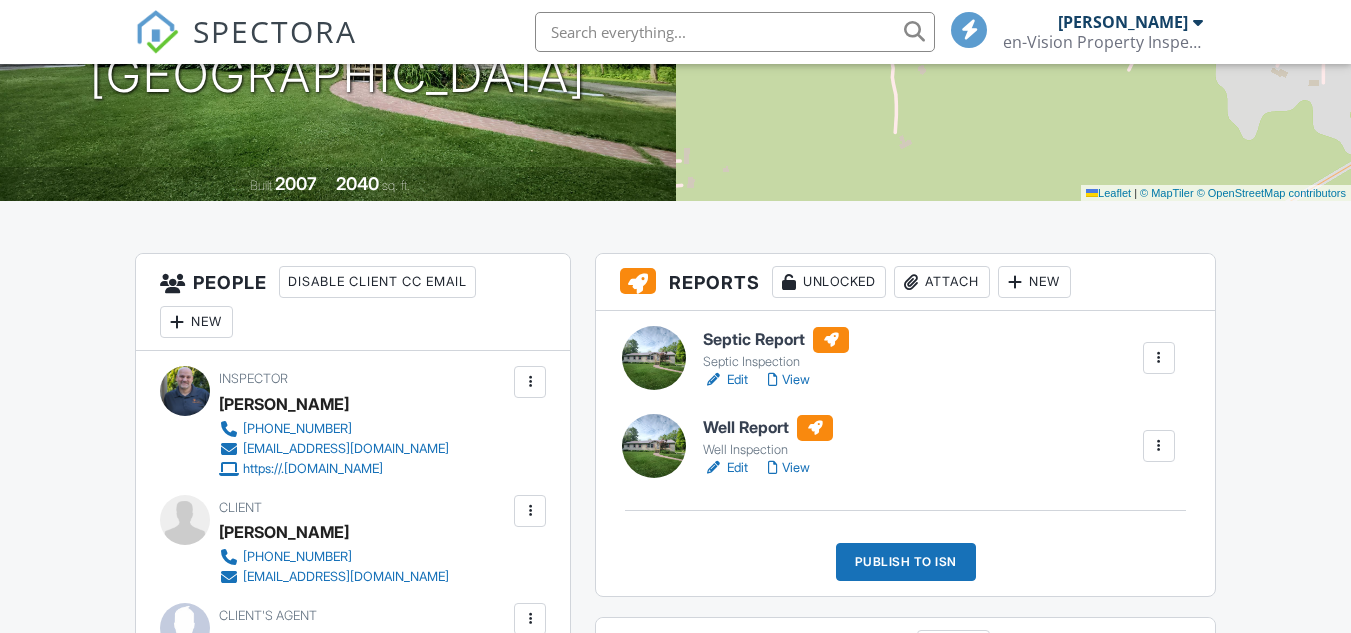 click on "Publish to ISN" at bounding box center [906, 562] 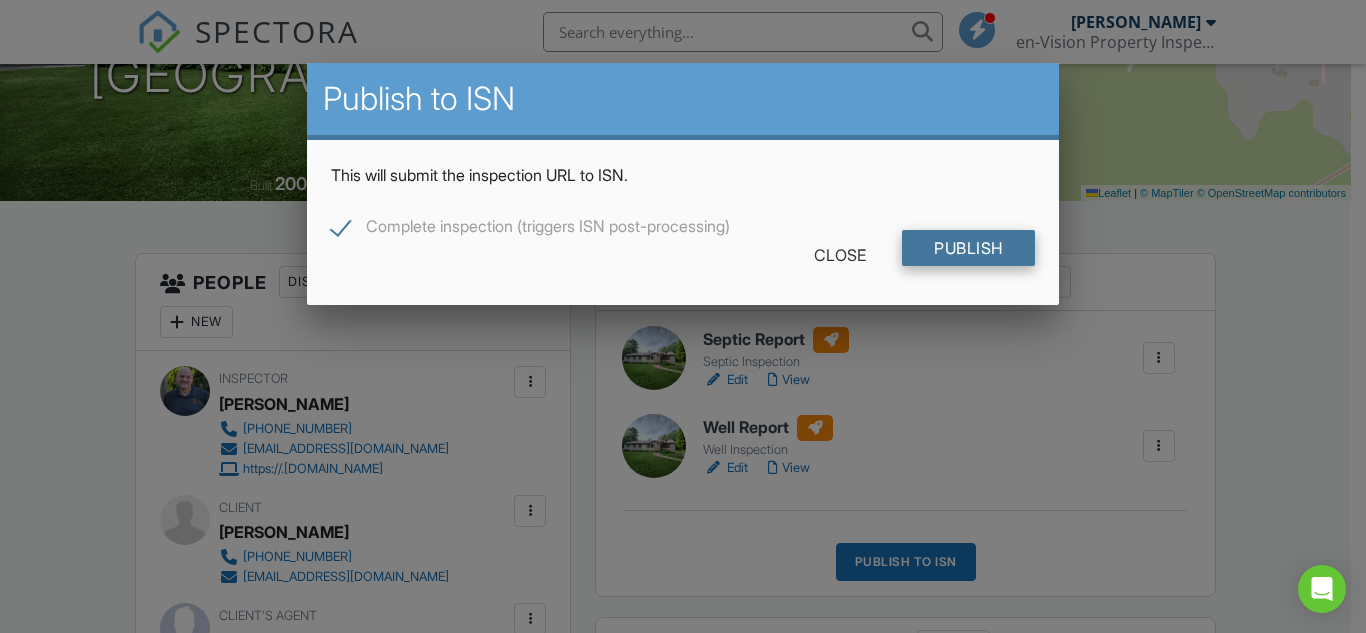 click on "Publish" at bounding box center [968, 248] 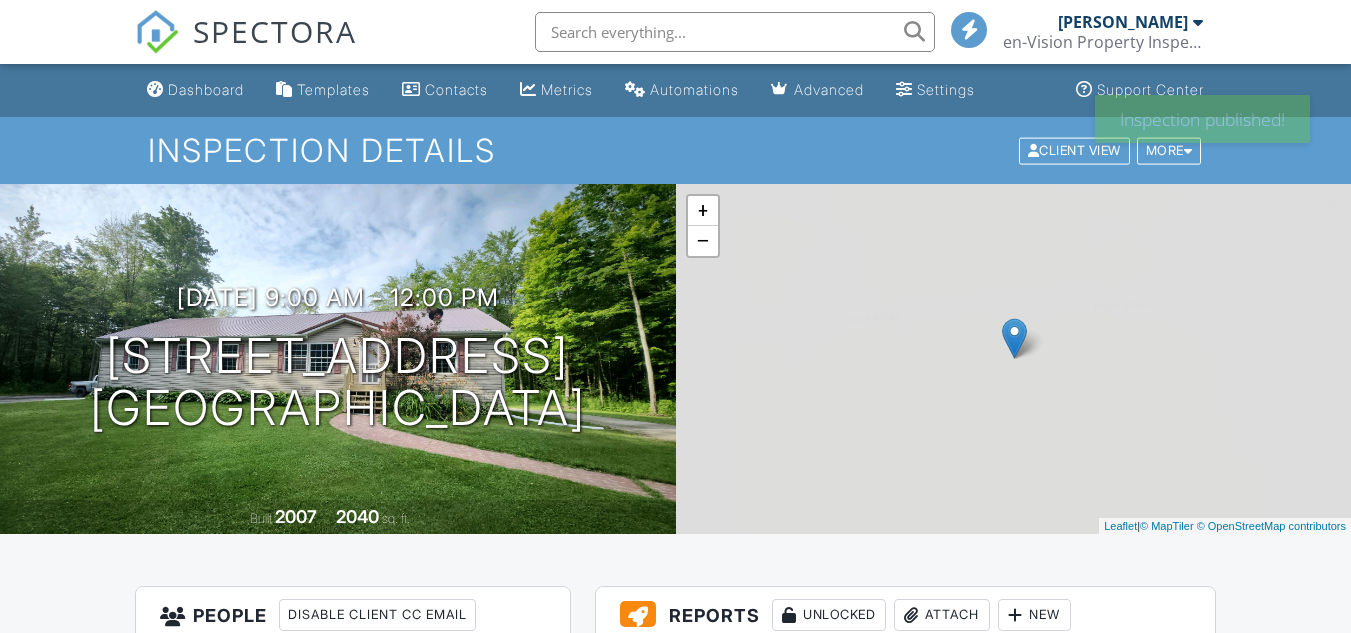 scroll, scrollTop: 0, scrollLeft: 0, axis: both 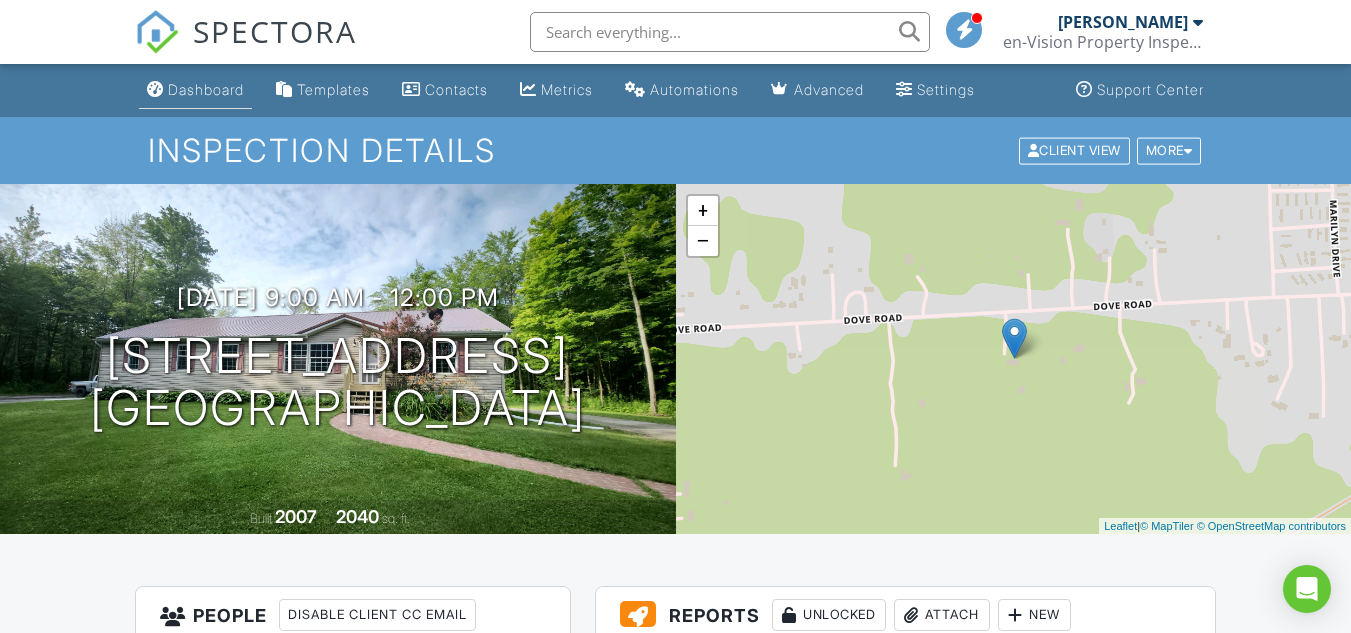 click on "Dashboard" at bounding box center (206, 89) 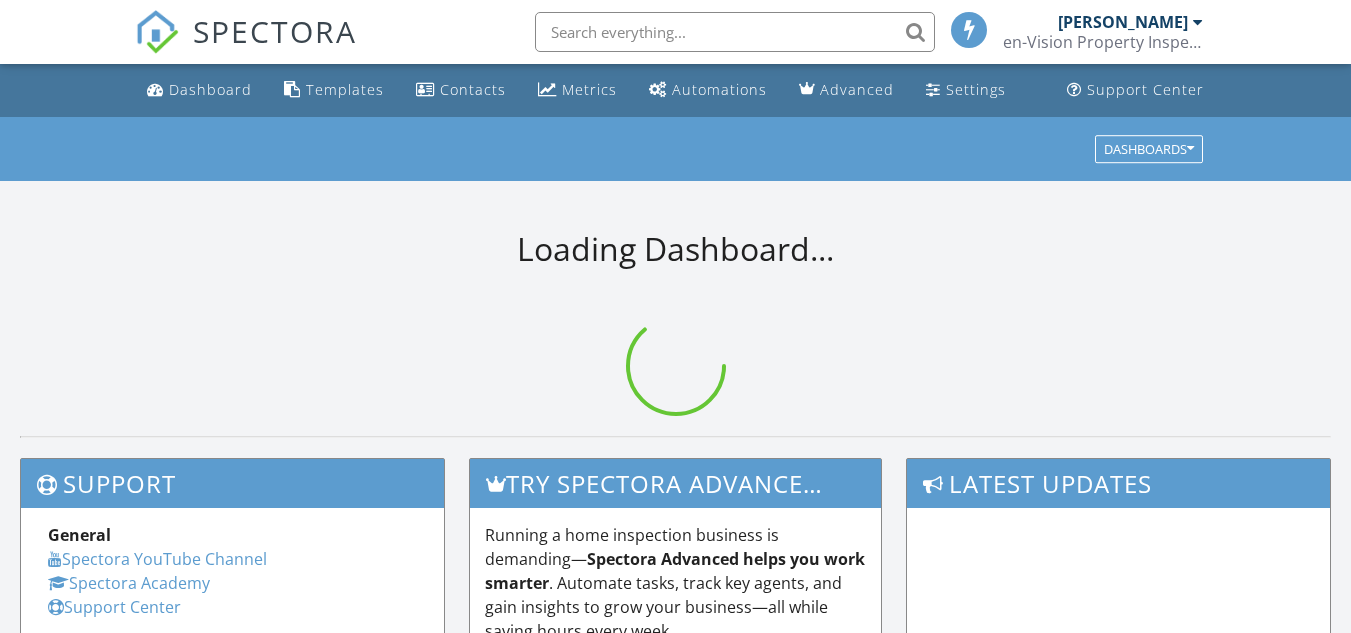 scroll, scrollTop: 0, scrollLeft: 0, axis: both 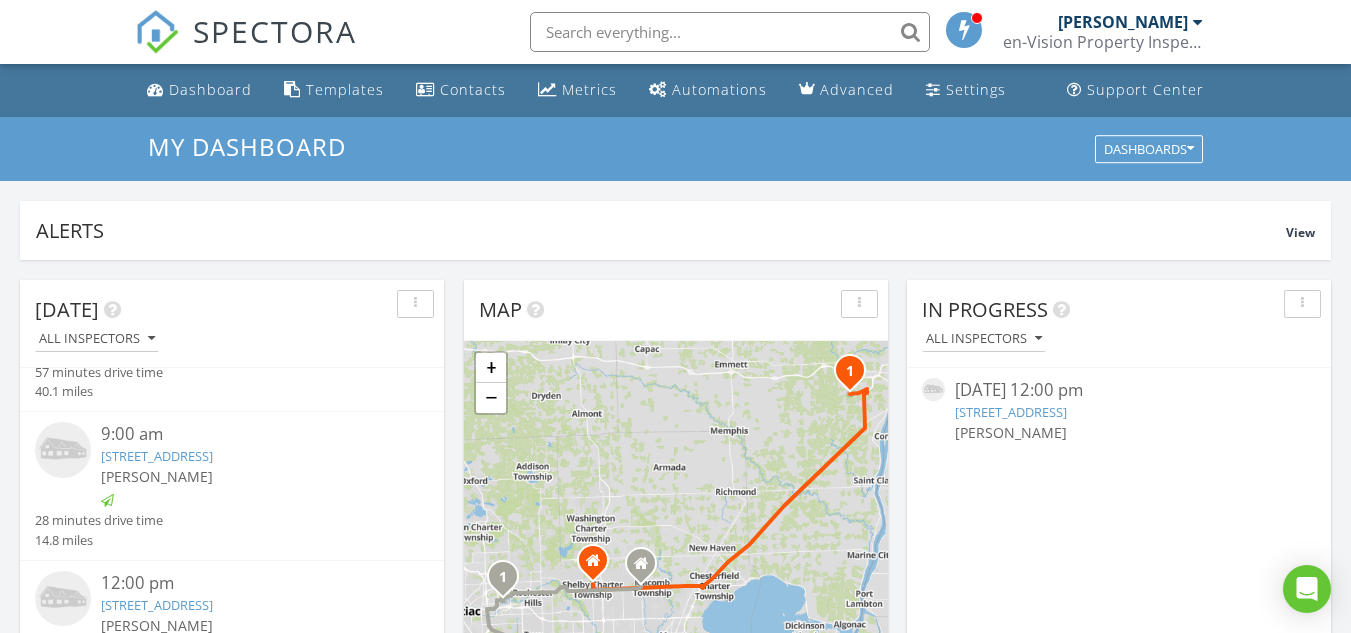 click on "[STREET_ADDRESS]" at bounding box center [157, 456] 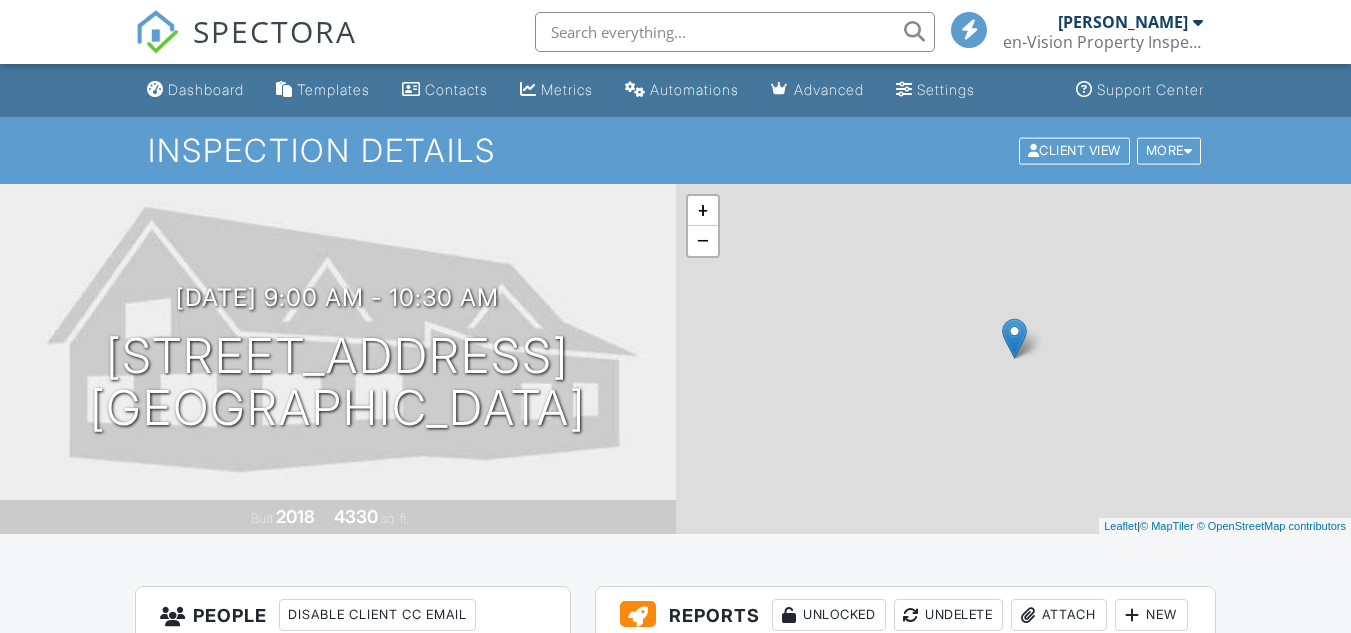 scroll, scrollTop: 0, scrollLeft: 0, axis: both 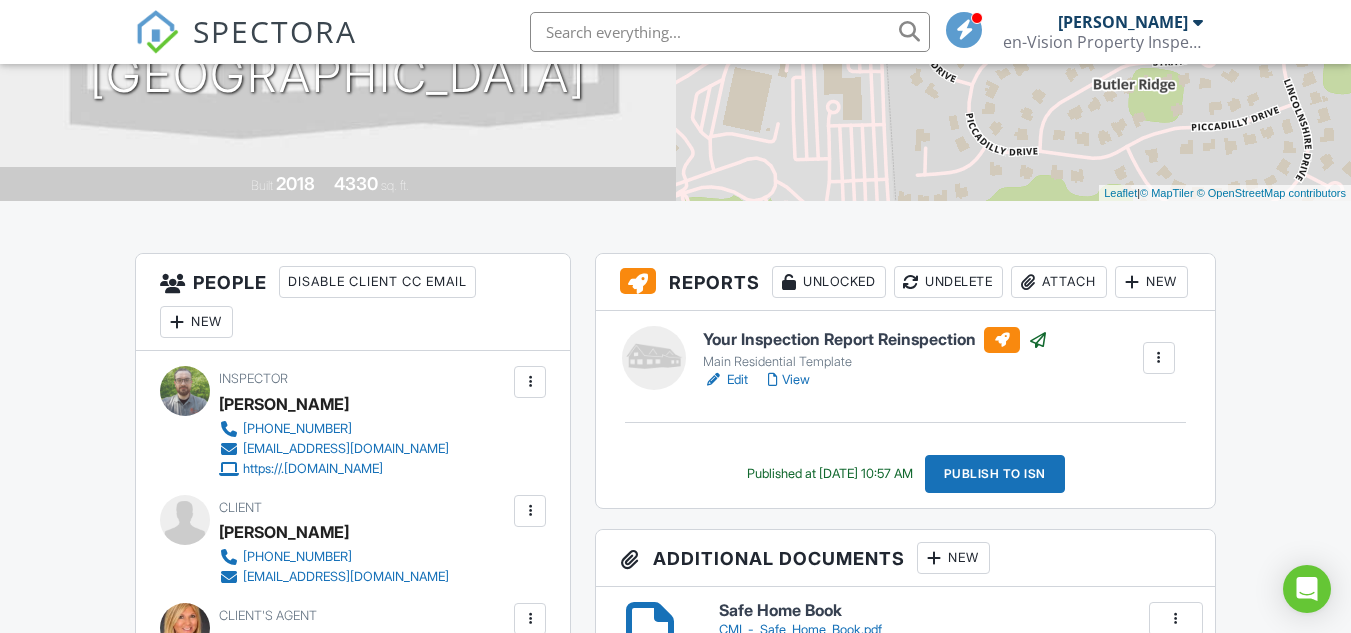 click on "View" at bounding box center (789, 380) 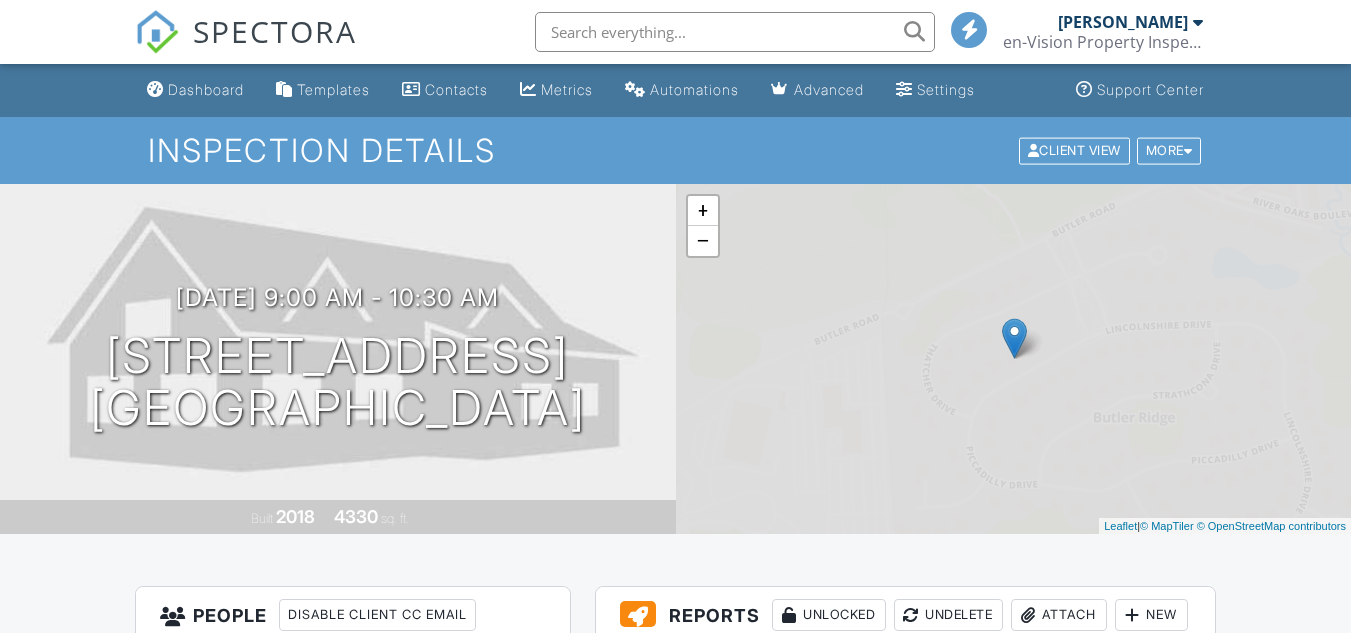 scroll, scrollTop: 337, scrollLeft: 0, axis: vertical 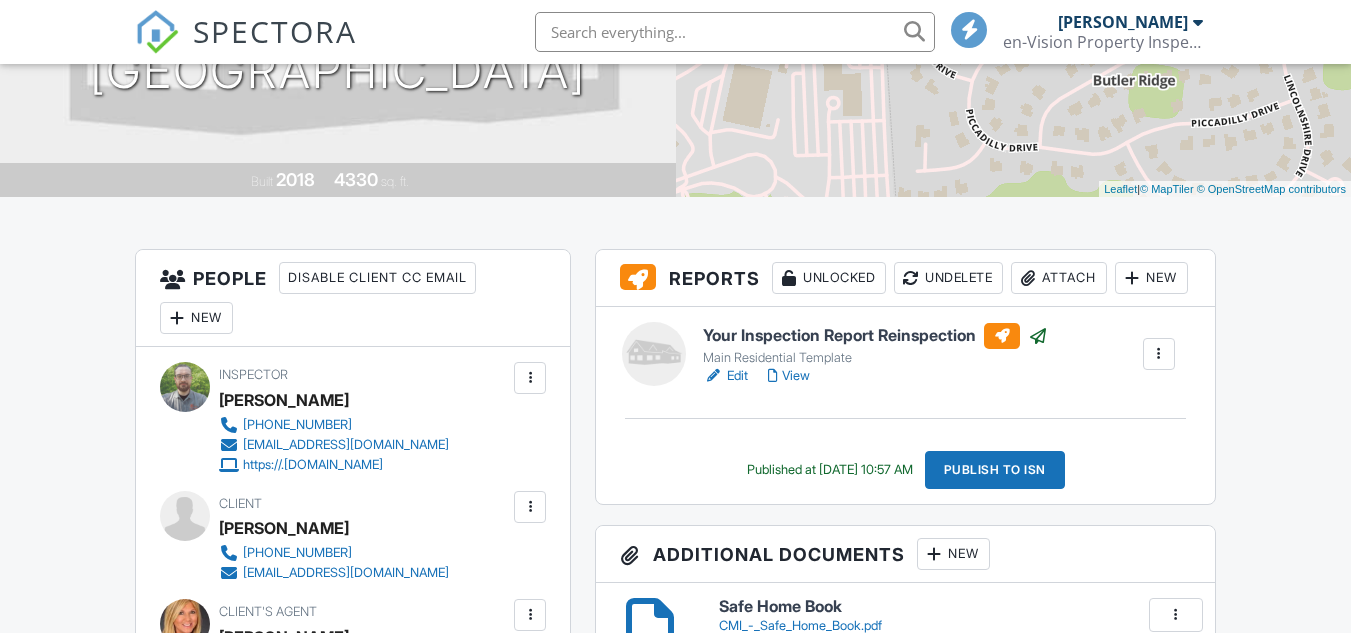 click on "Dashboard" at bounding box center (206, -248) 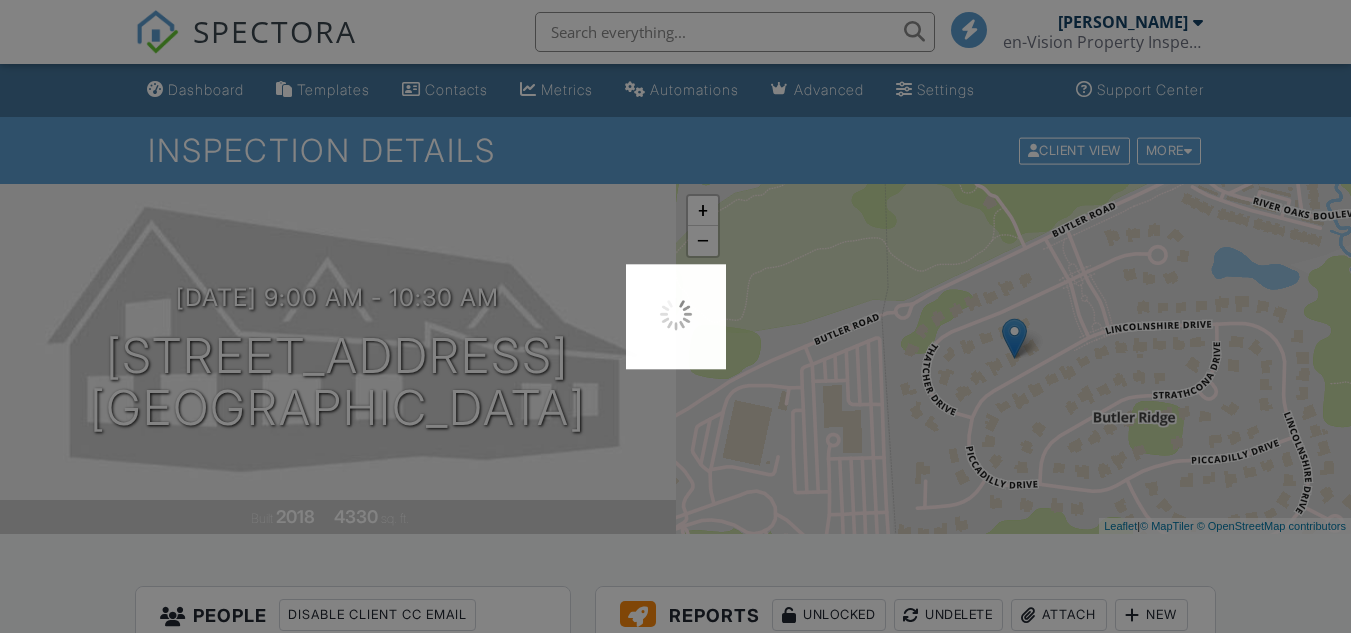 scroll, scrollTop: 0, scrollLeft: 0, axis: both 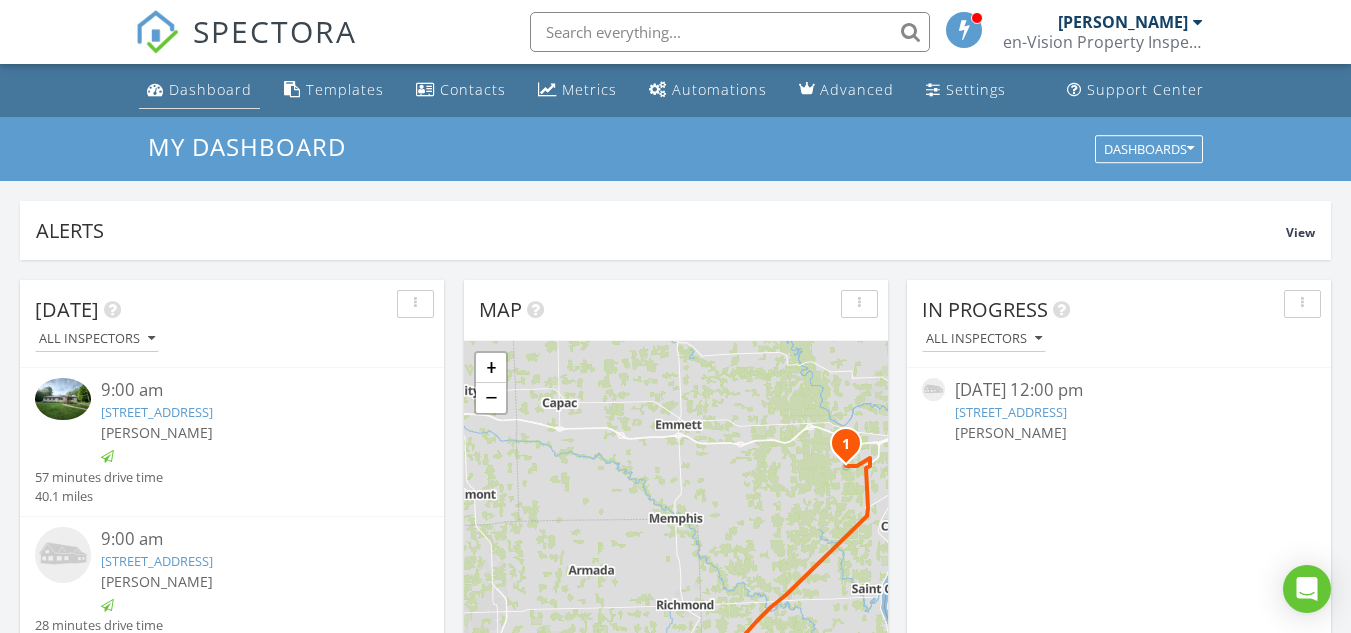 click on "Dashboard" at bounding box center (199, 90) 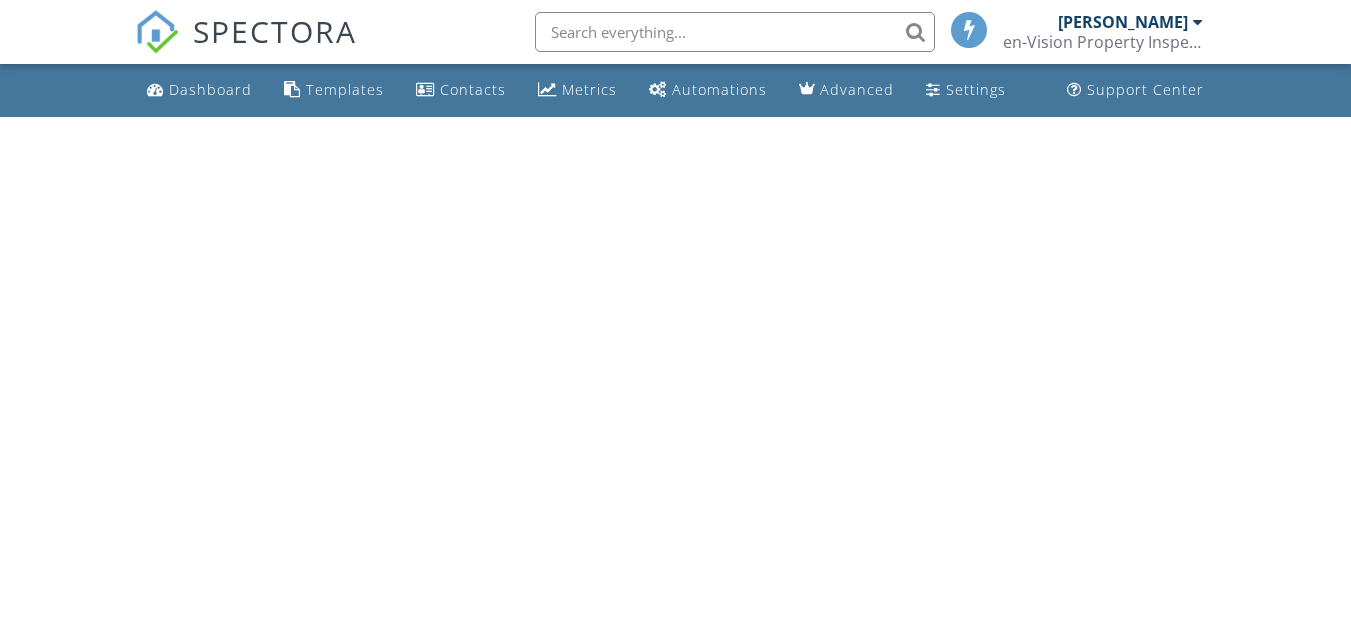 scroll, scrollTop: 0, scrollLeft: 0, axis: both 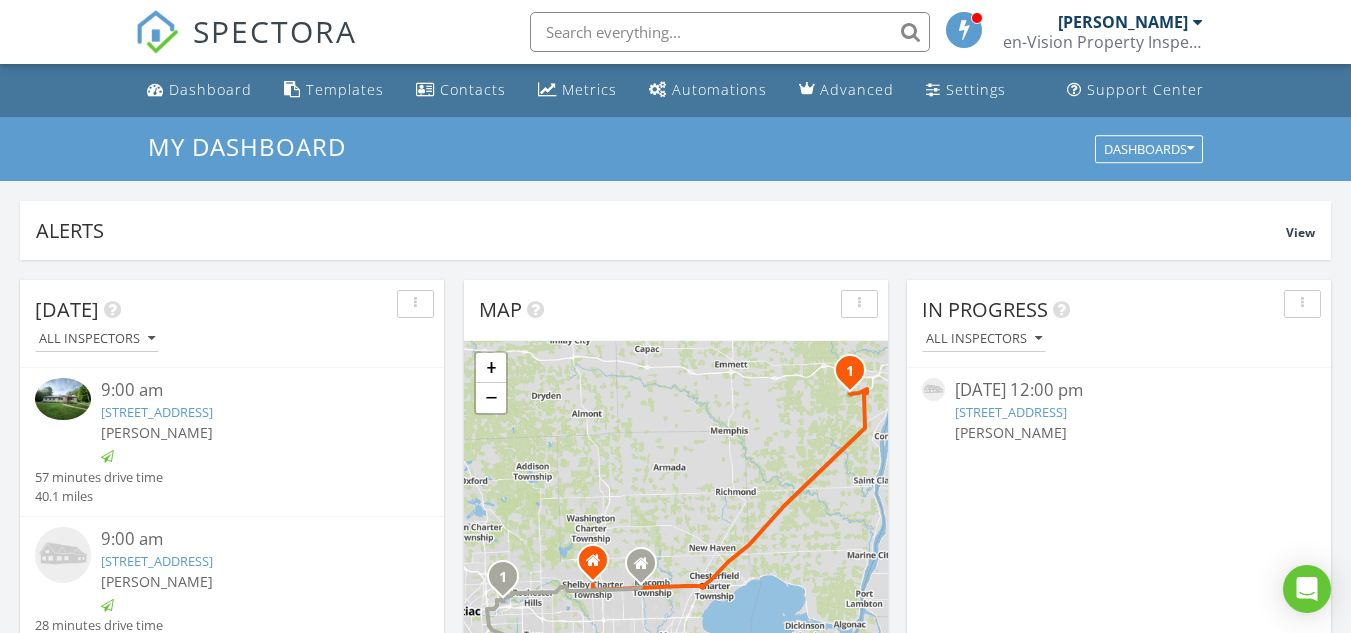 paste on "55105" 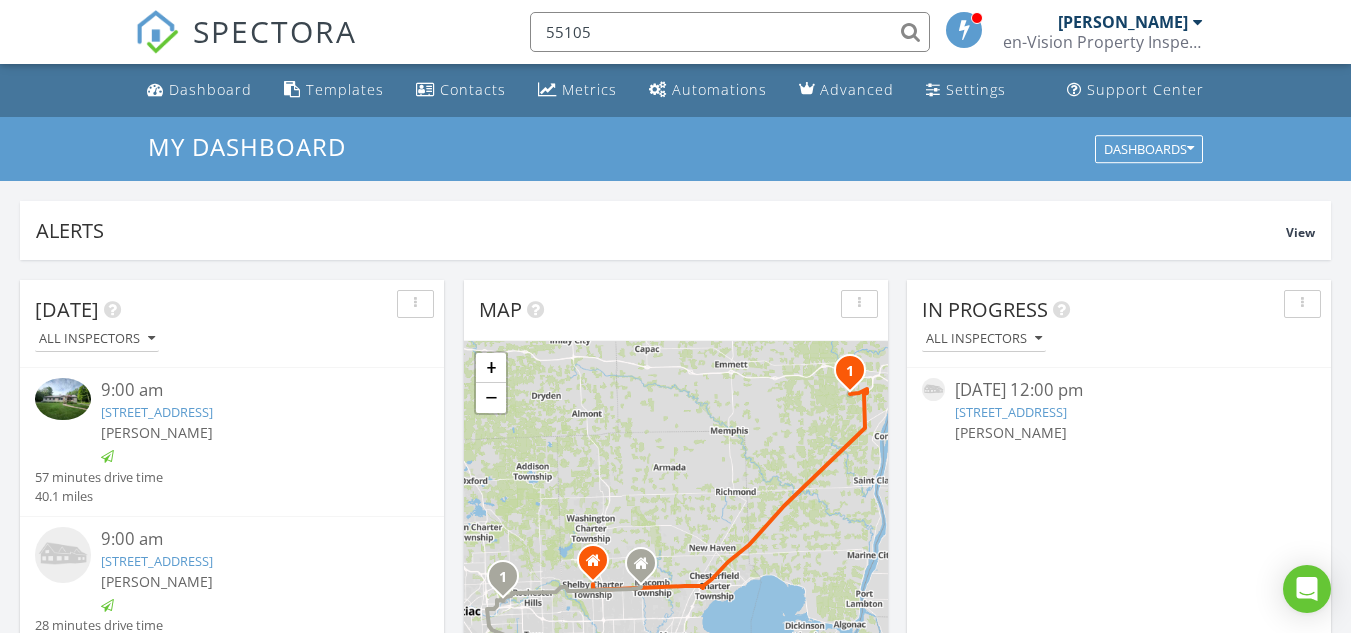 click on "55105" at bounding box center [730, 32] 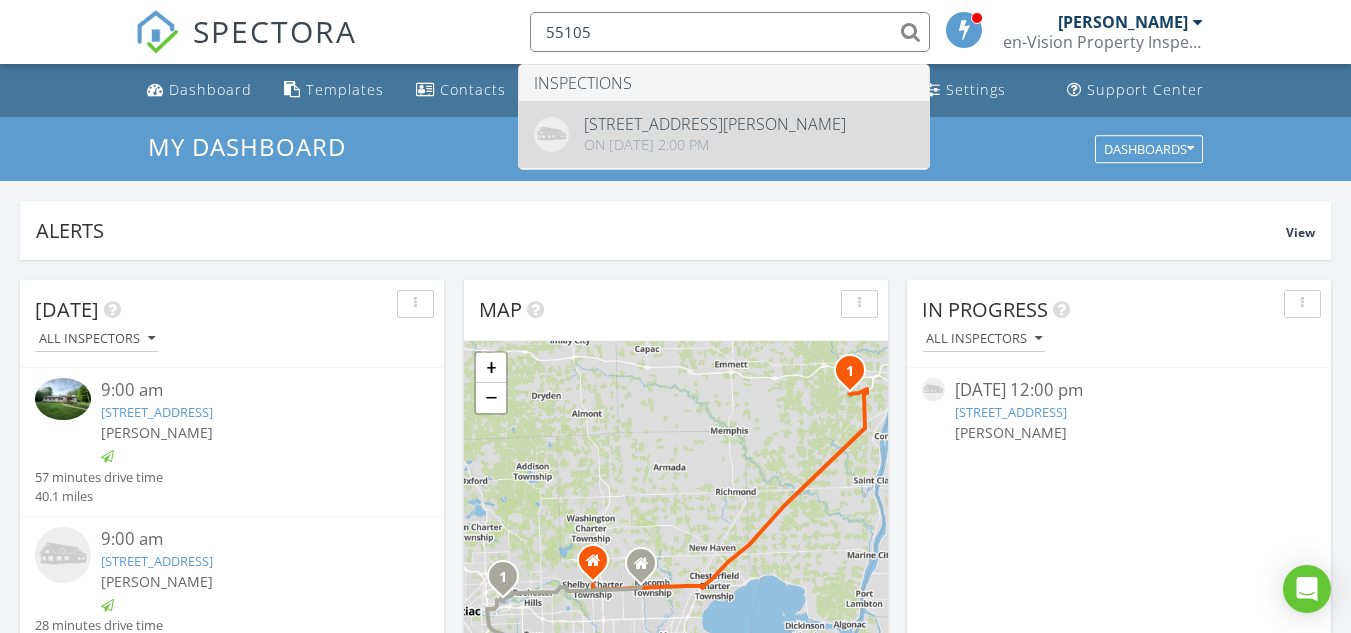 type on "55105" 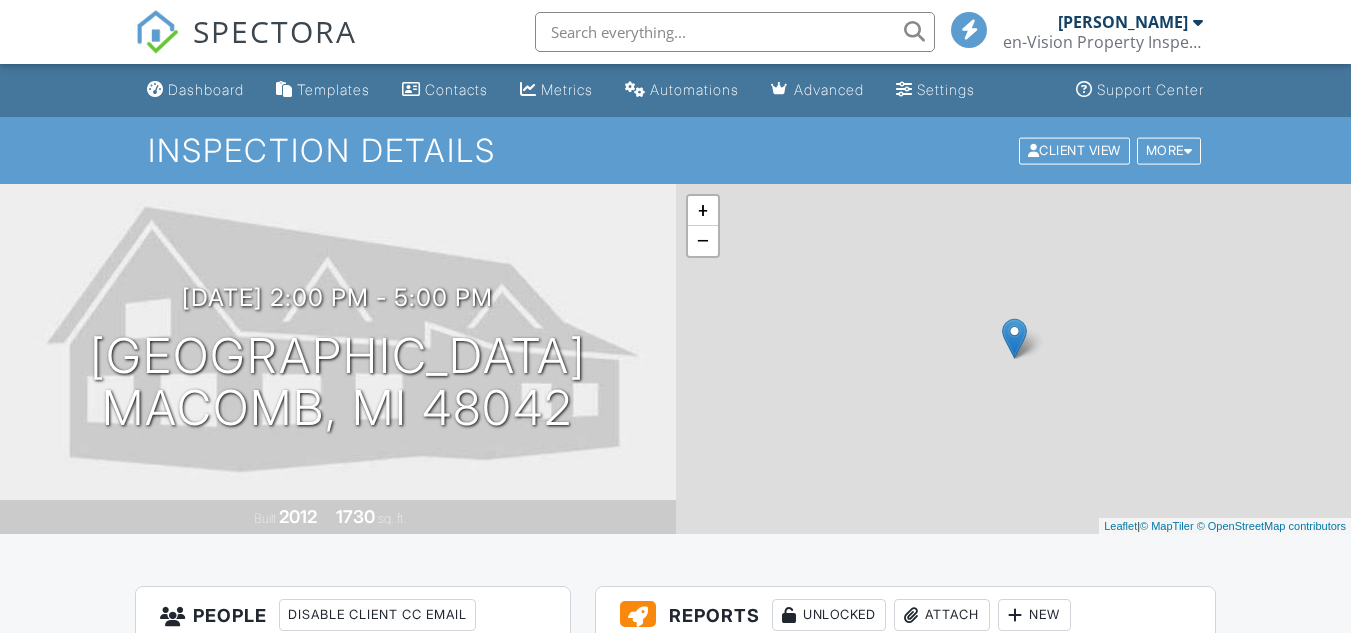 scroll, scrollTop: 0, scrollLeft: 0, axis: both 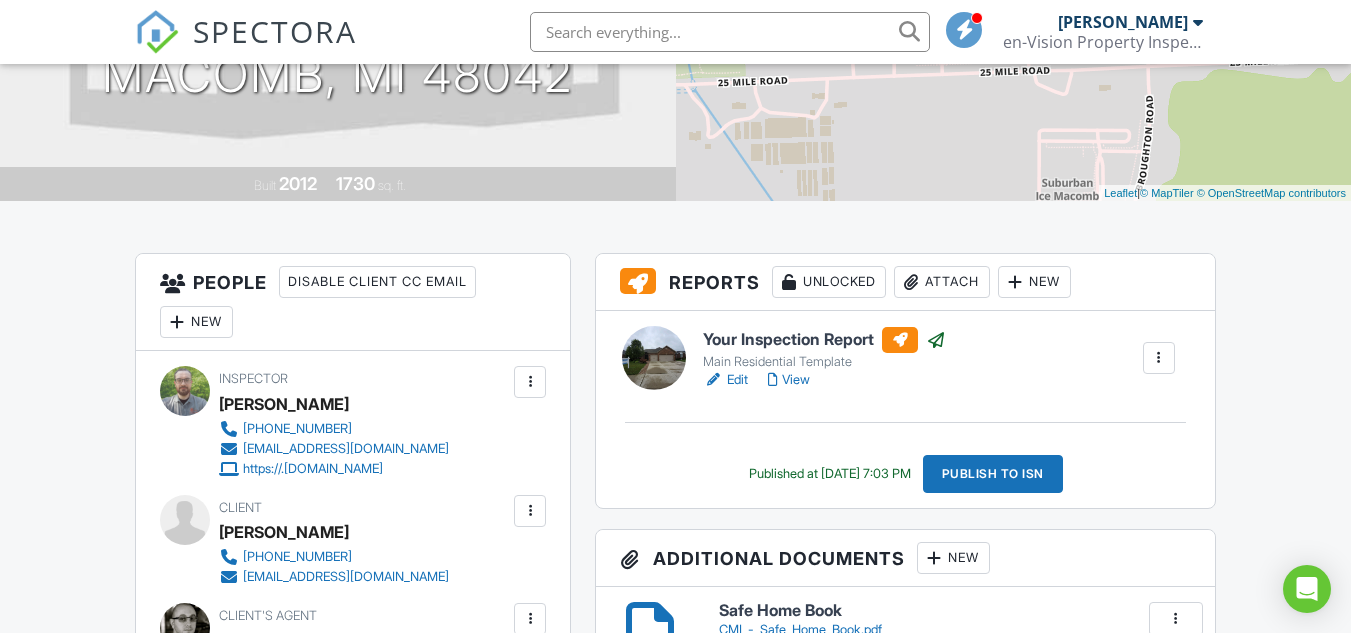 click on "Edit" at bounding box center [725, 380] 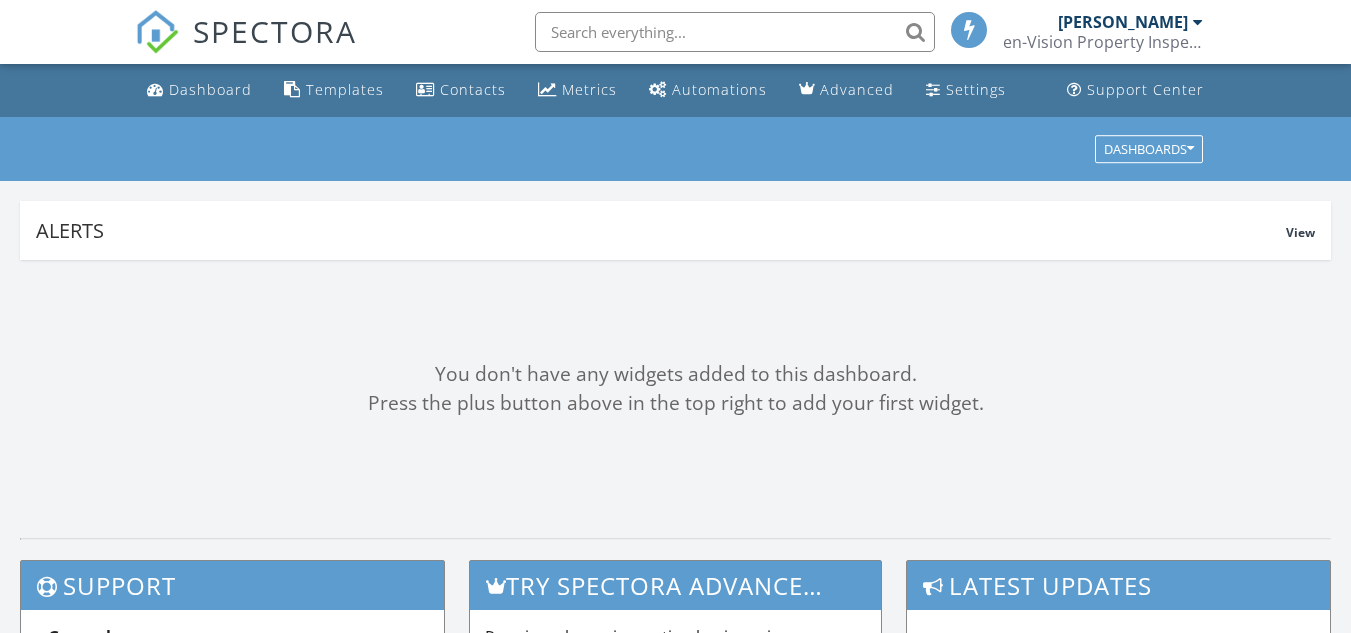 scroll, scrollTop: 0, scrollLeft: 0, axis: both 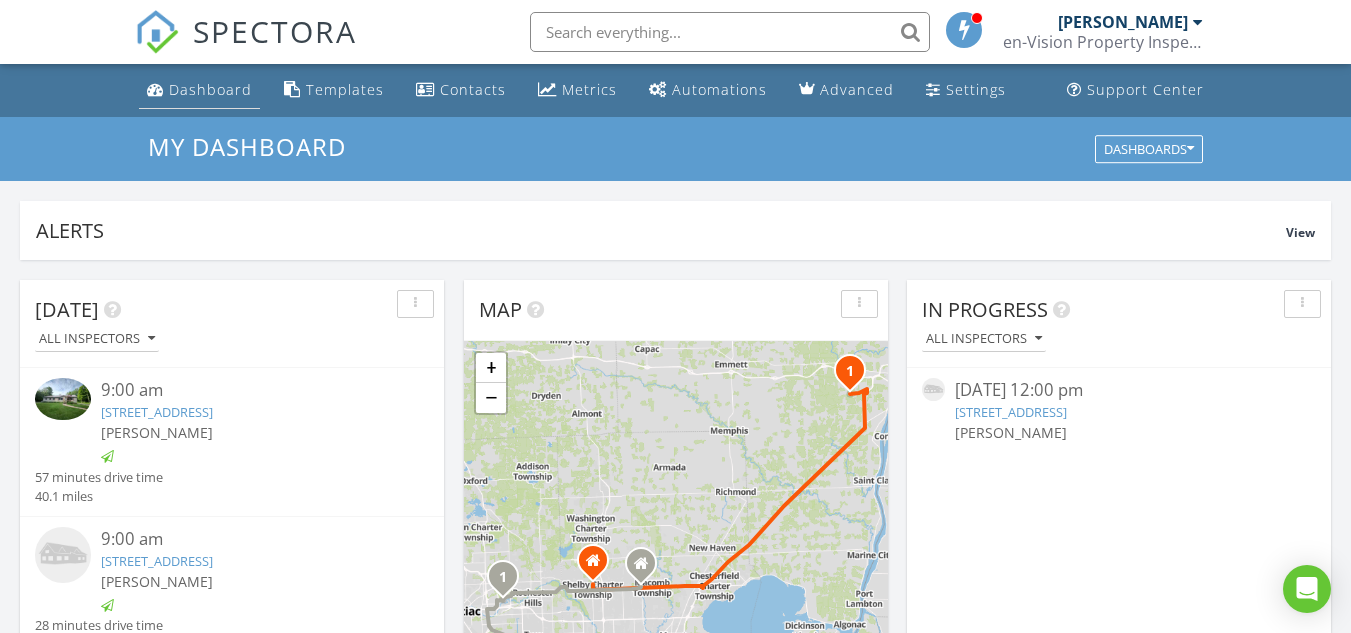 click on "Dashboard" at bounding box center [210, 89] 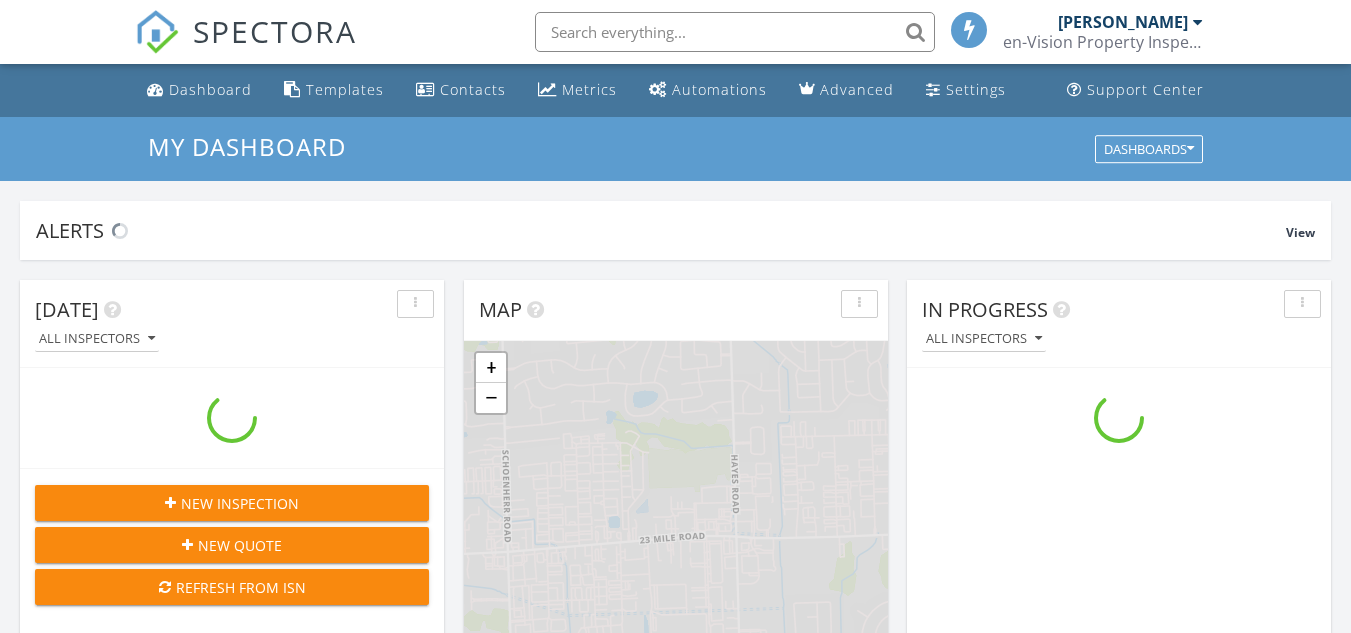 scroll, scrollTop: 0, scrollLeft: 0, axis: both 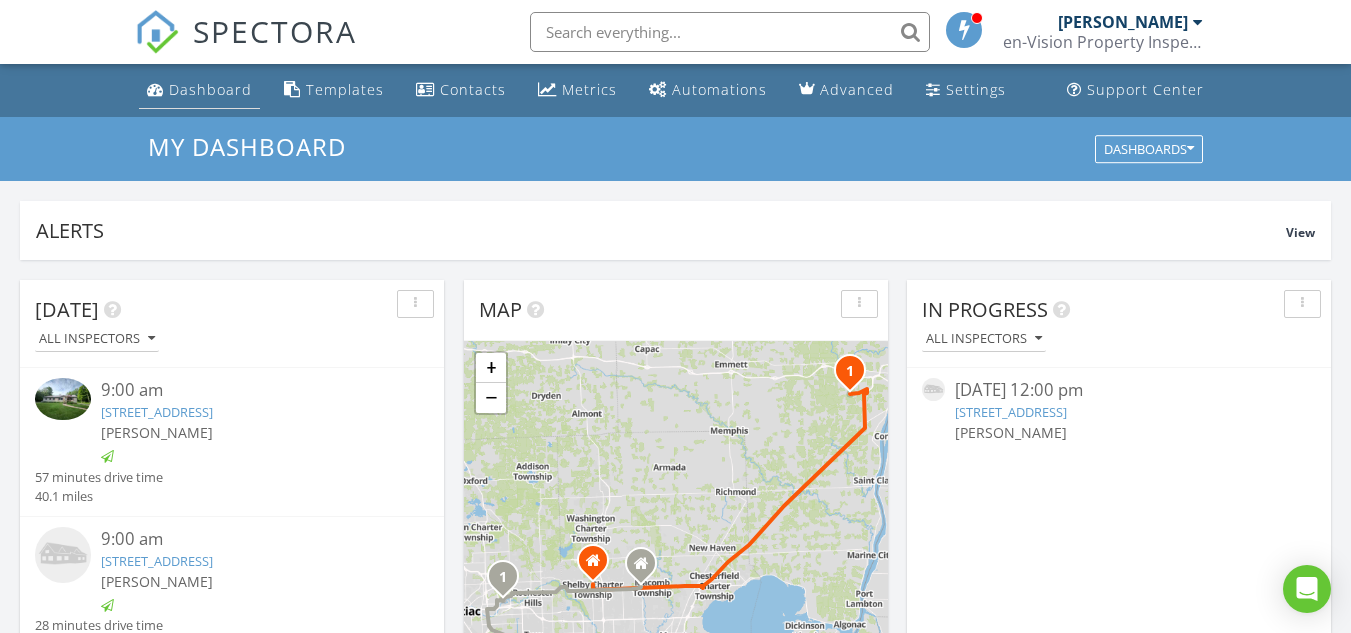 click on "Dashboard" at bounding box center [210, 89] 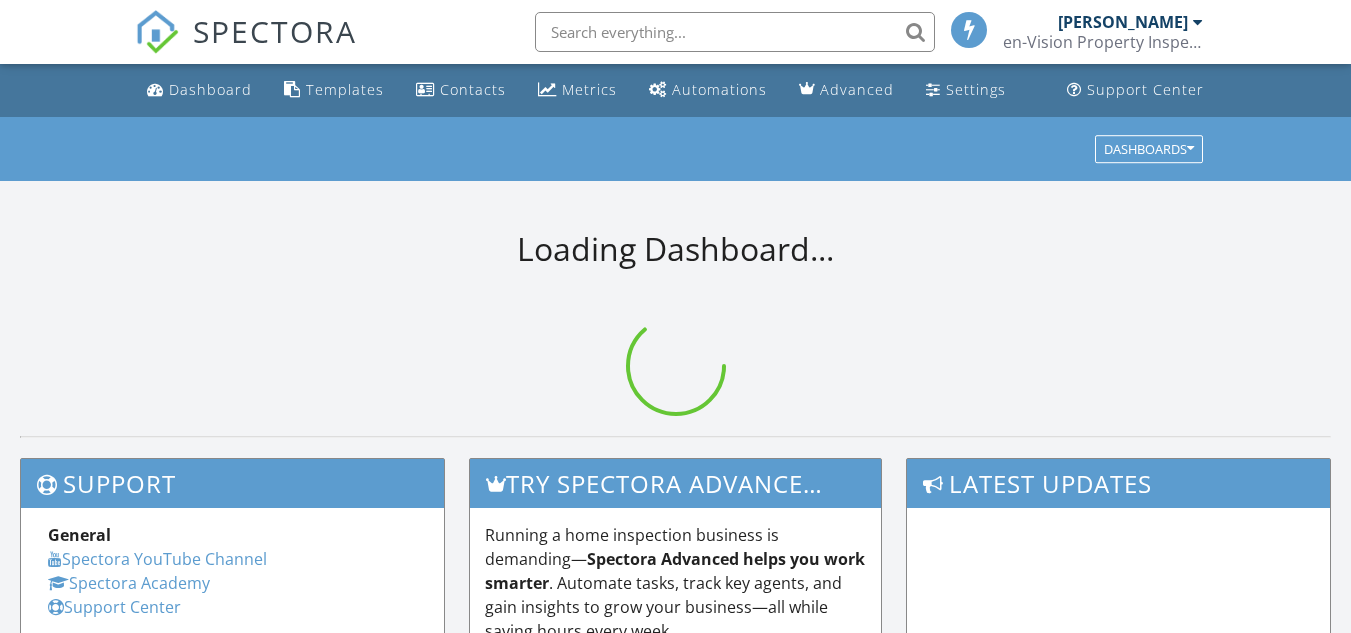scroll, scrollTop: 0, scrollLeft: 0, axis: both 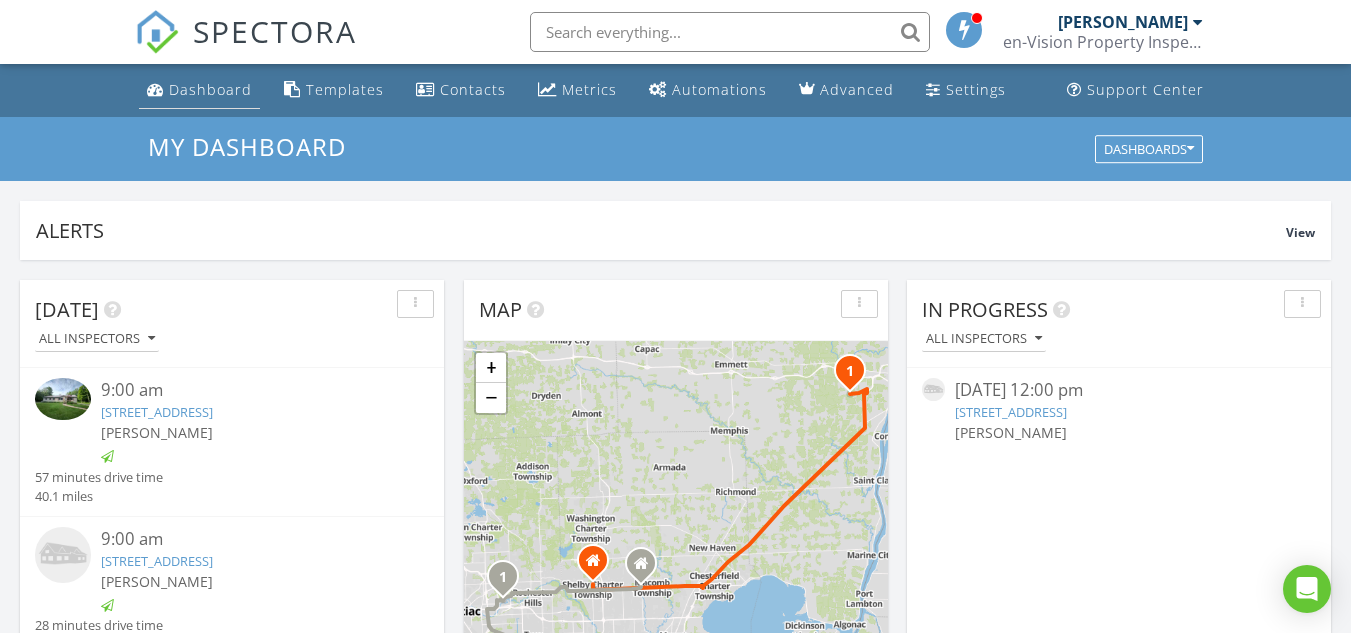 click on "Dashboard" at bounding box center [210, 89] 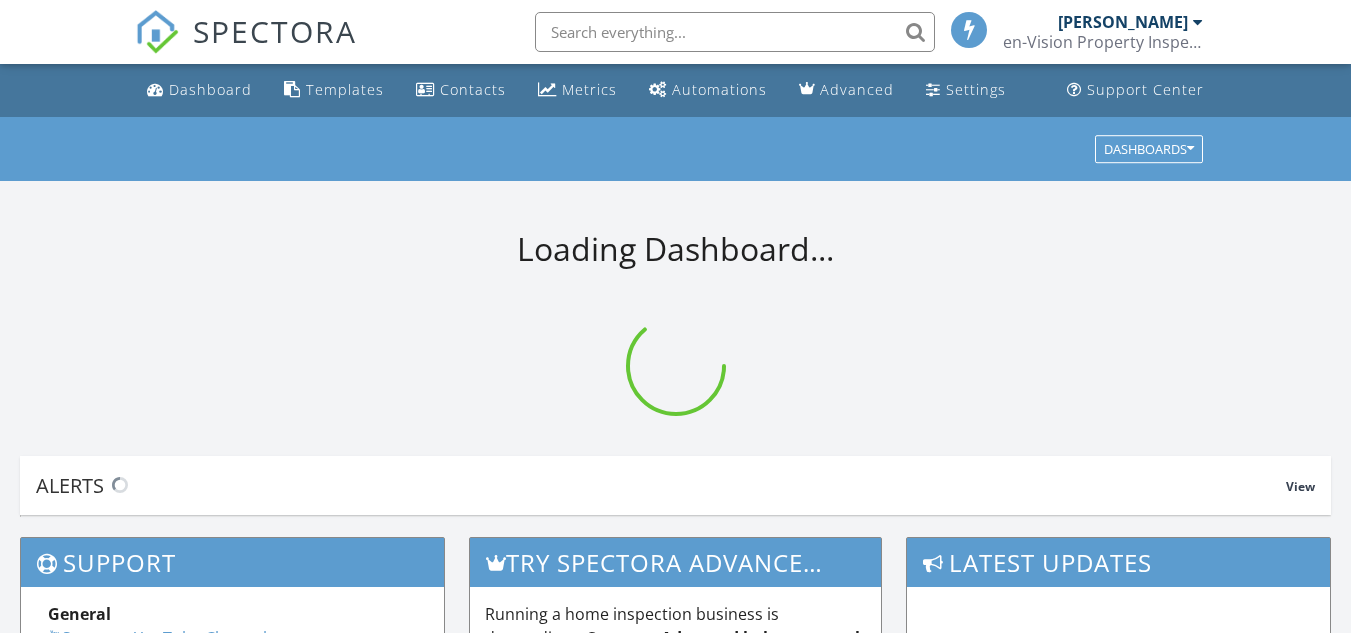 scroll, scrollTop: 0, scrollLeft: 0, axis: both 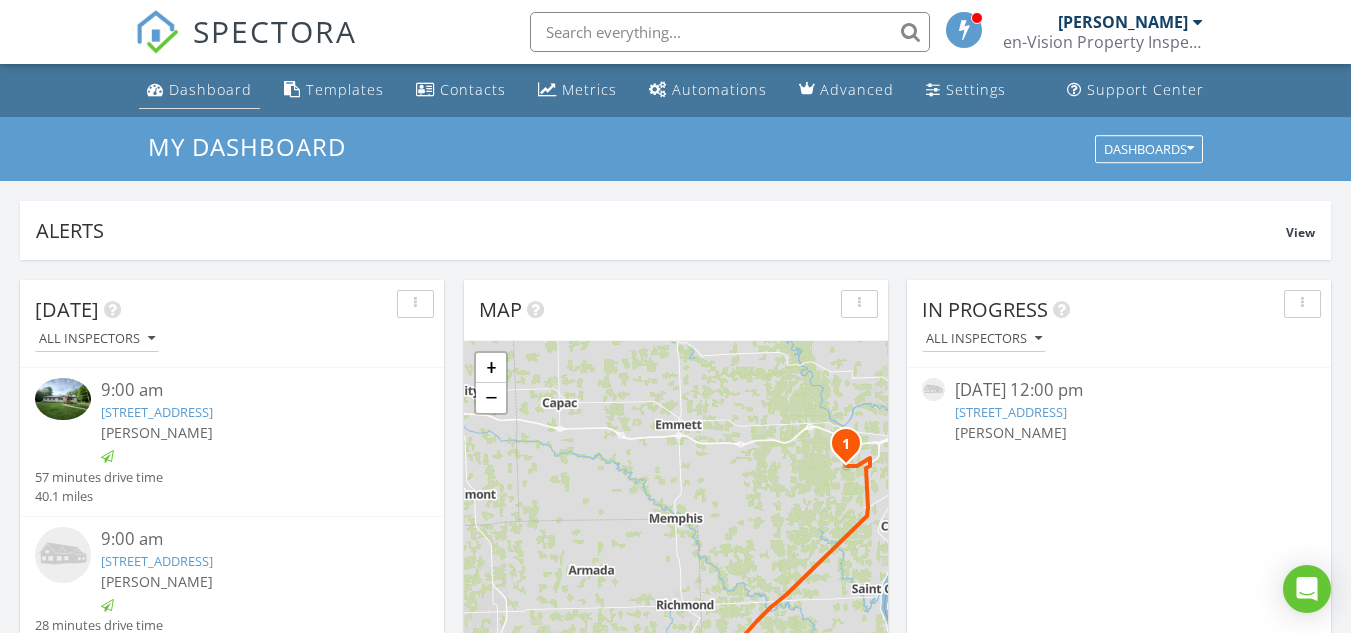 click on "Dashboard" at bounding box center [210, 89] 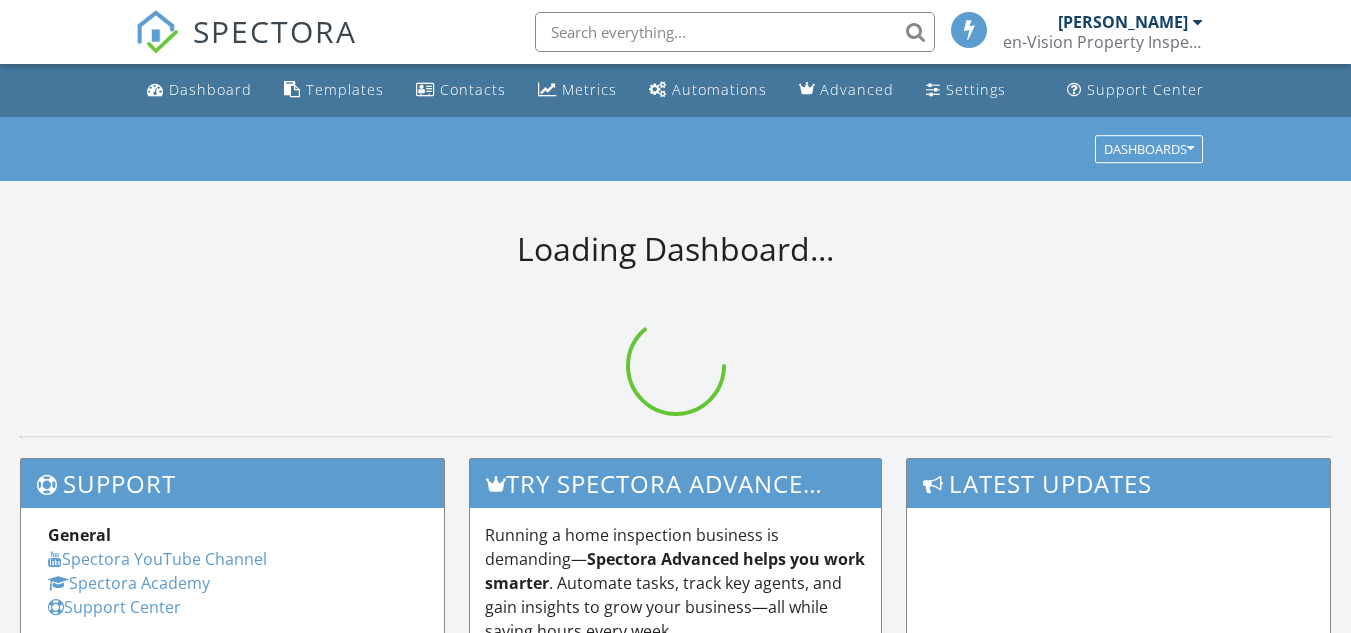 scroll, scrollTop: 0, scrollLeft: 0, axis: both 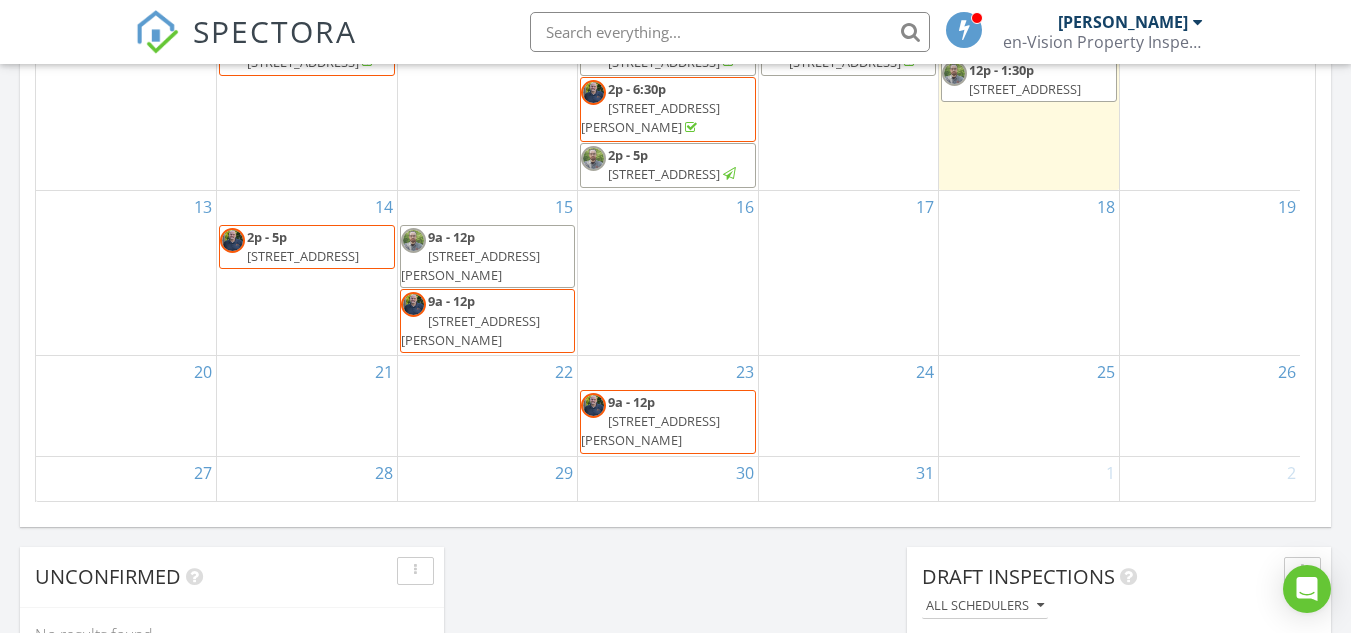 click on "[STREET_ADDRESS]" at bounding box center [303, 256] 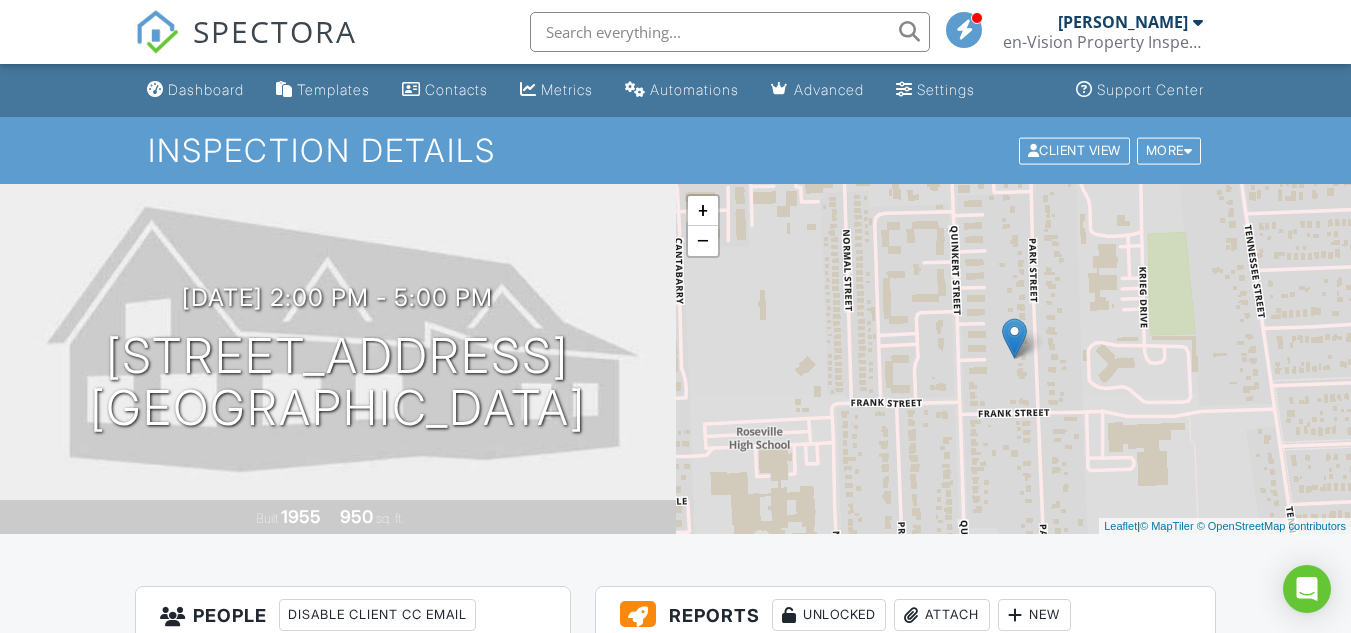 scroll, scrollTop: 0, scrollLeft: 0, axis: both 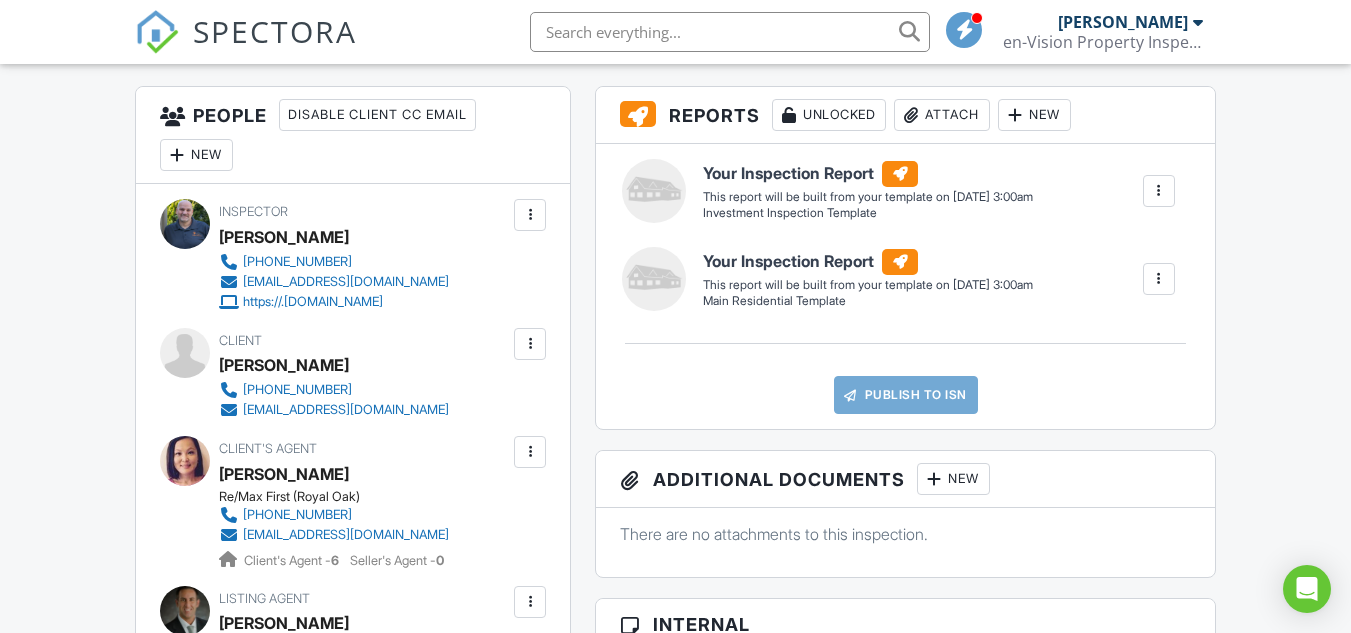 click at bounding box center [1159, 279] 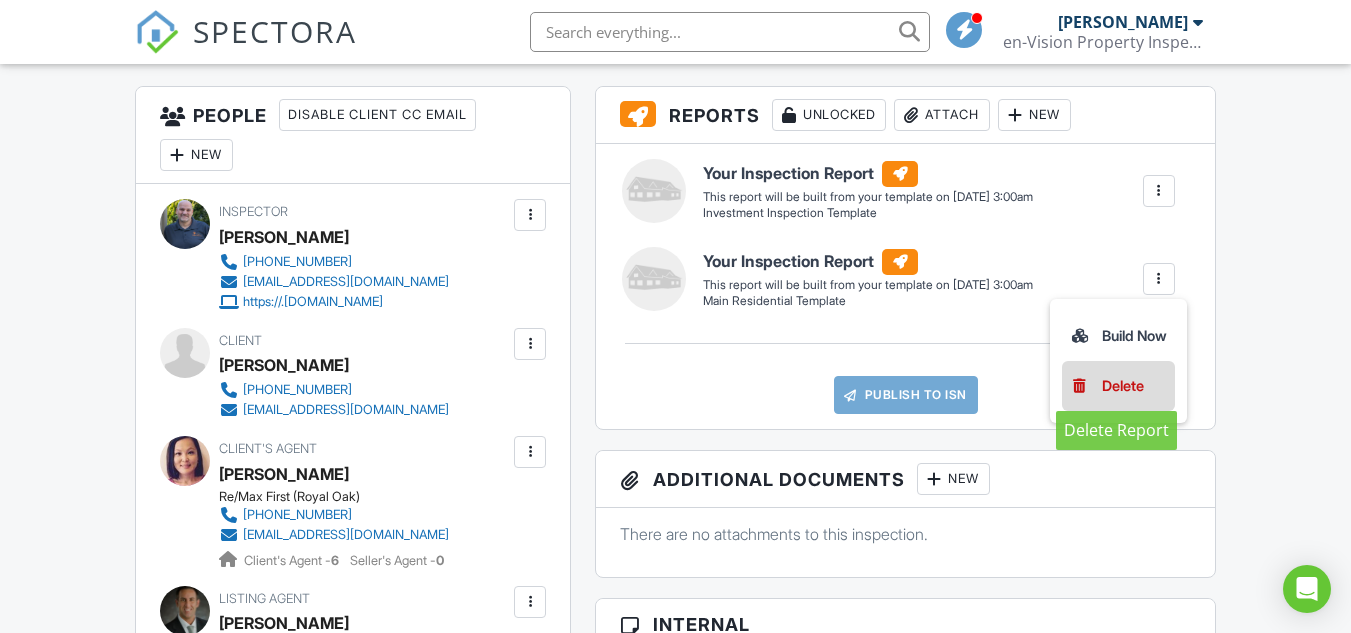 click on "Delete" at bounding box center (1123, 386) 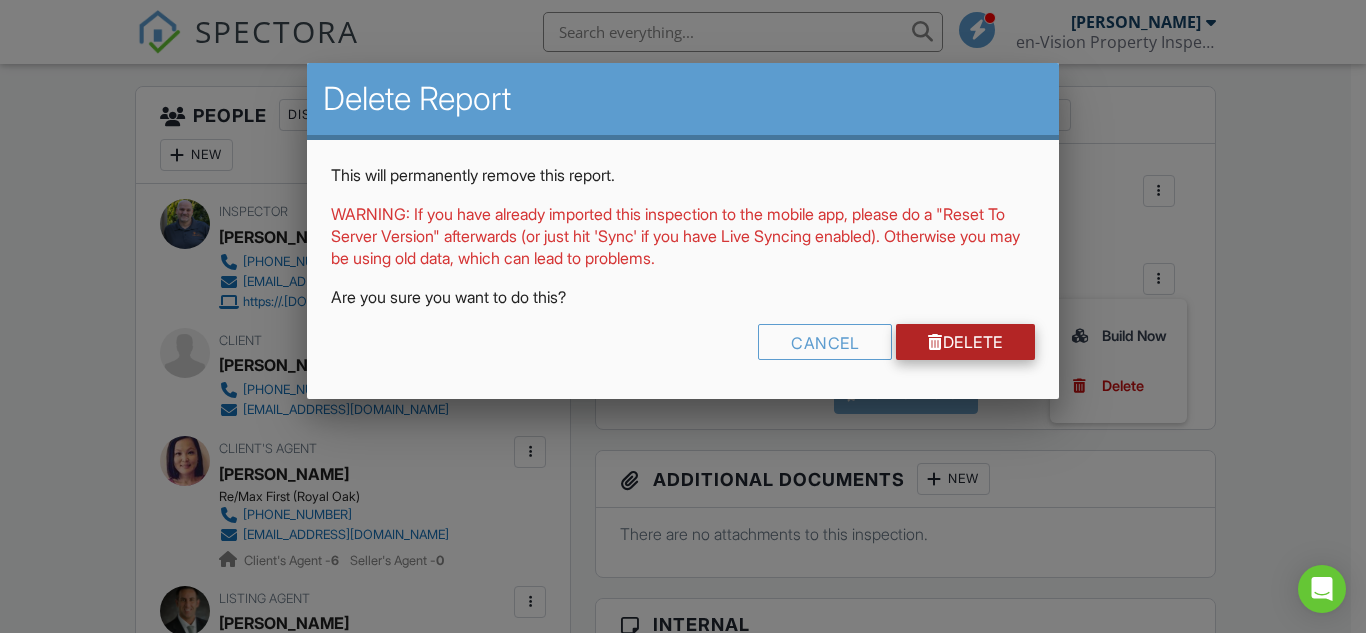 click on "Delete" at bounding box center (965, 342) 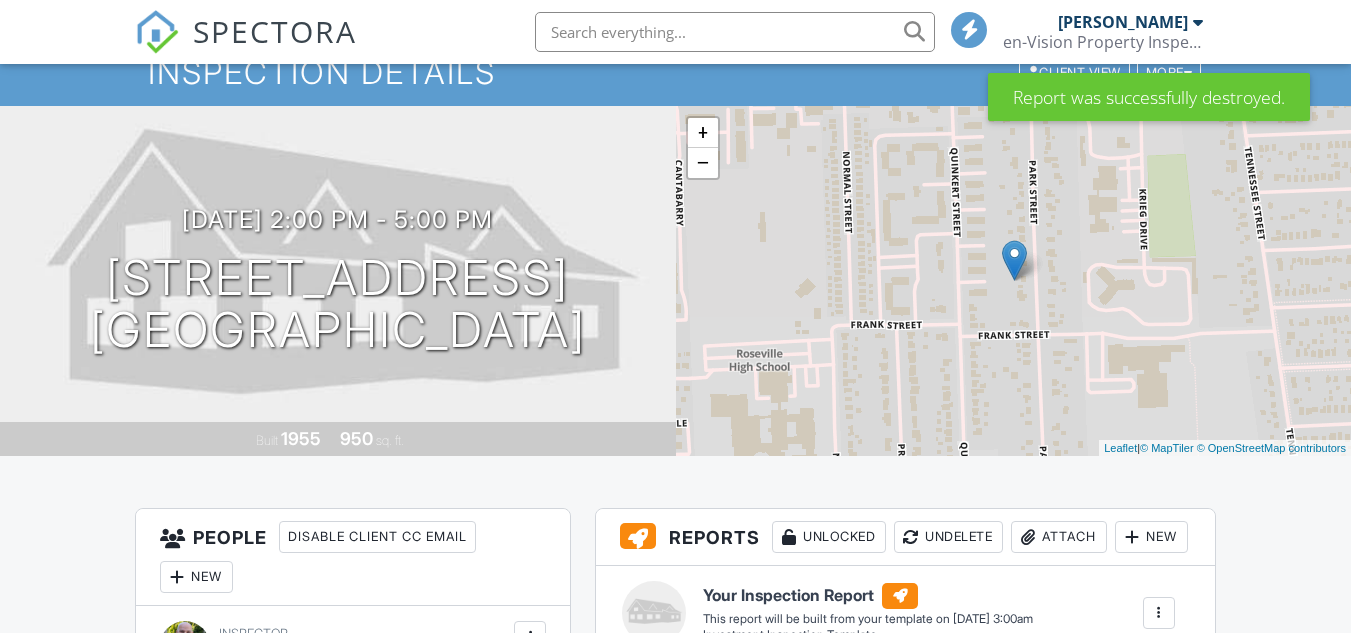 scroll, scrollTop: 333, scrollLeft: 0, axis: vertical 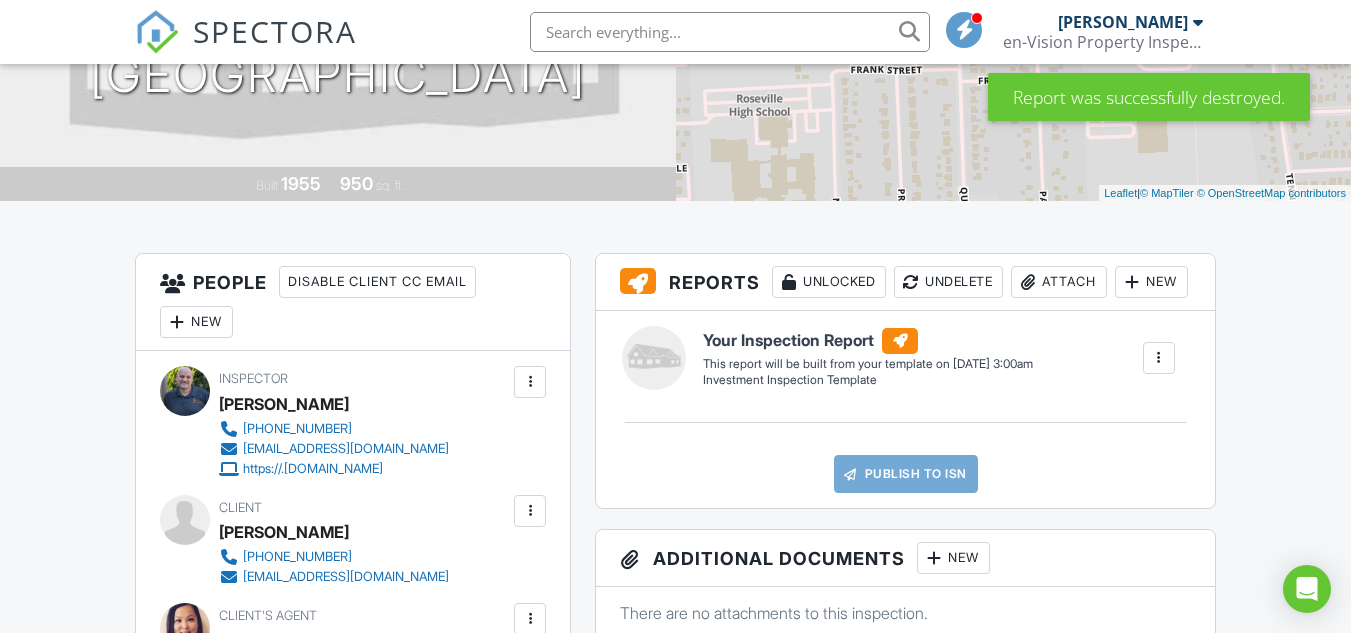 click at bounding box center (1159, 358) 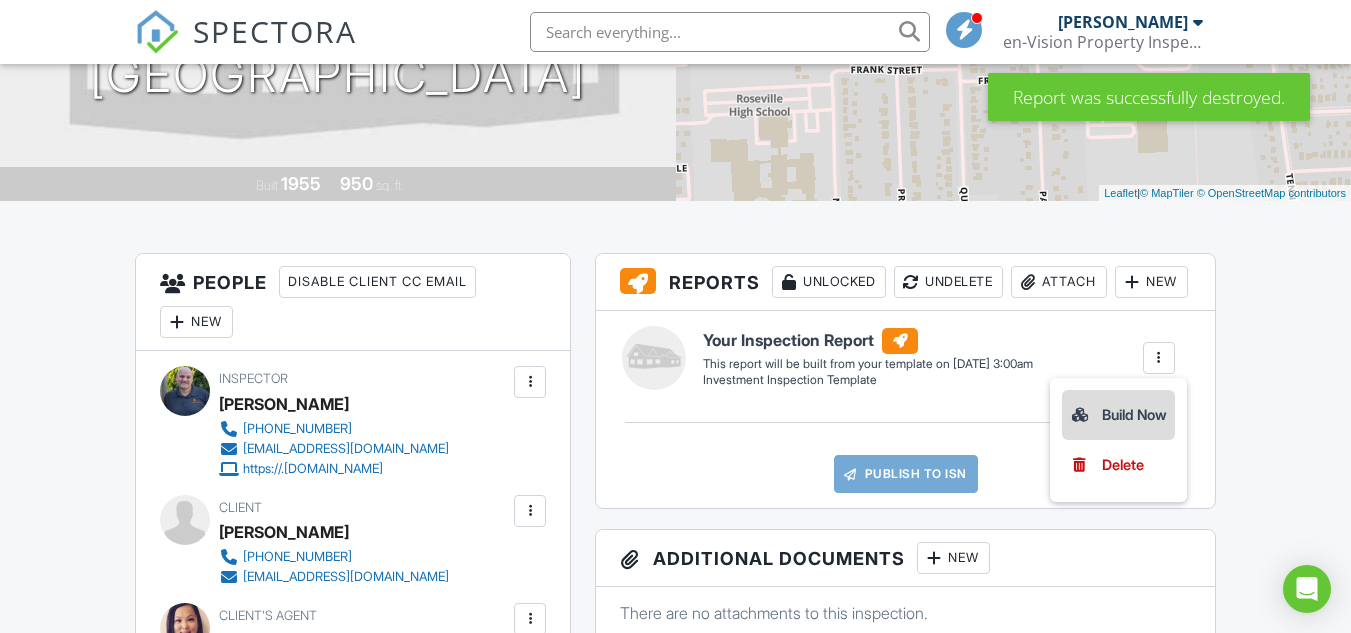 click on "Build Now" at bounding box center (1118, 415) 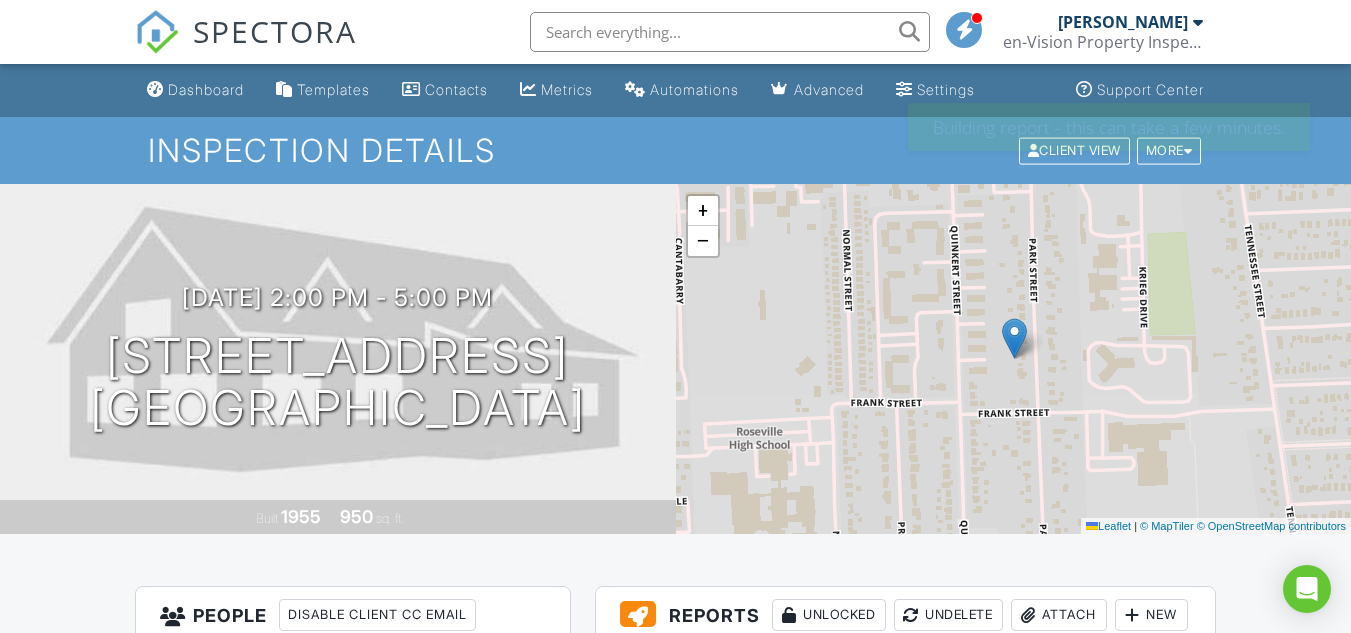 scroll, scrollTop: 0, scrollLeft: 0, axis: both 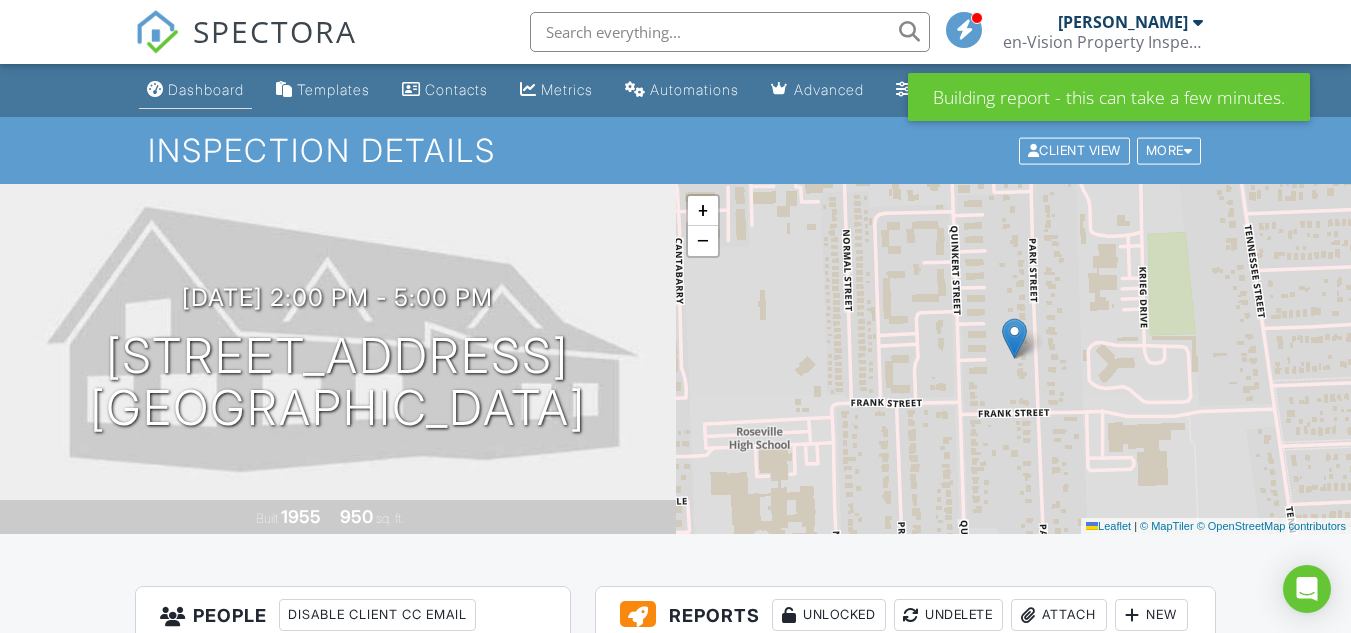 click on "Dashboard" at bounding box center [206, 89] 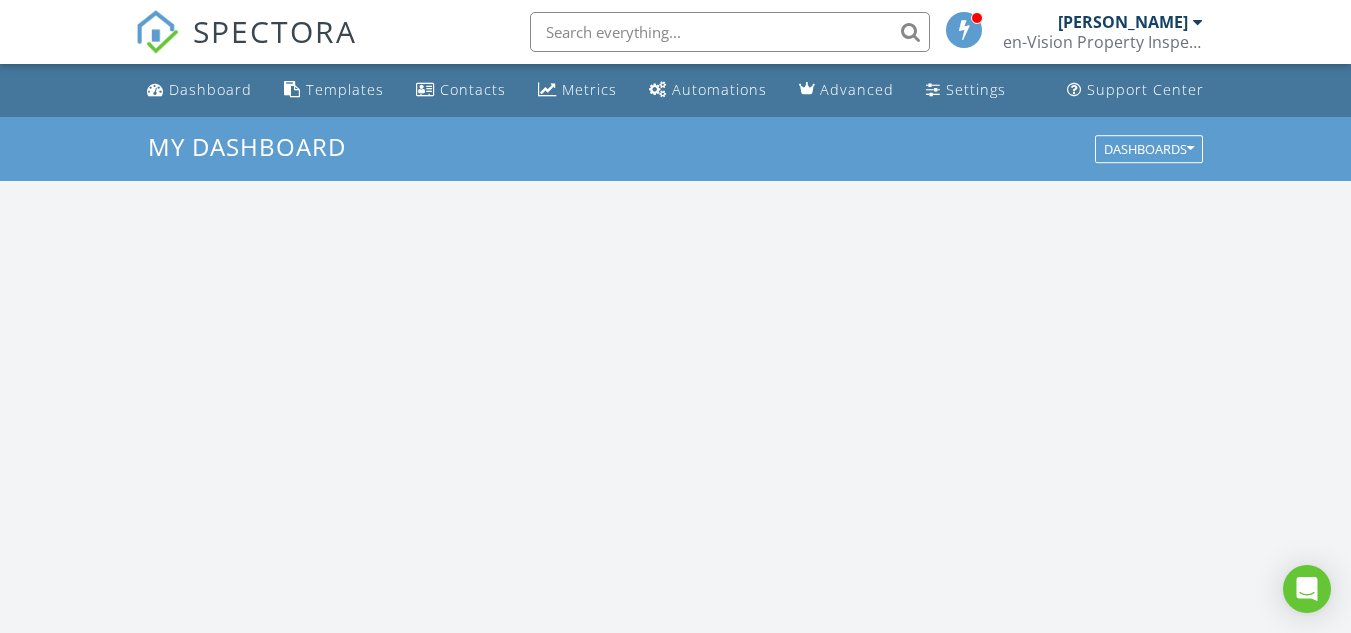 scroll, scrollTop: 0, scrollLeft: 0, axis: both 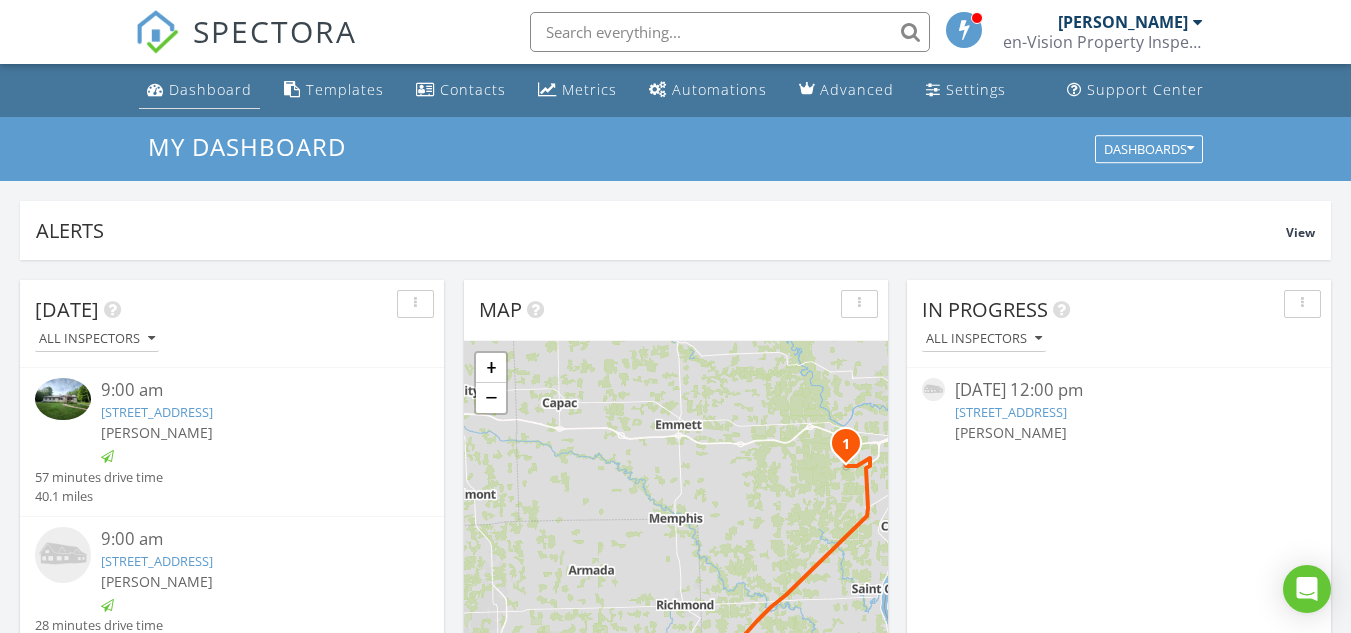 click on "Dashboard" at bounding box center (210, 89) 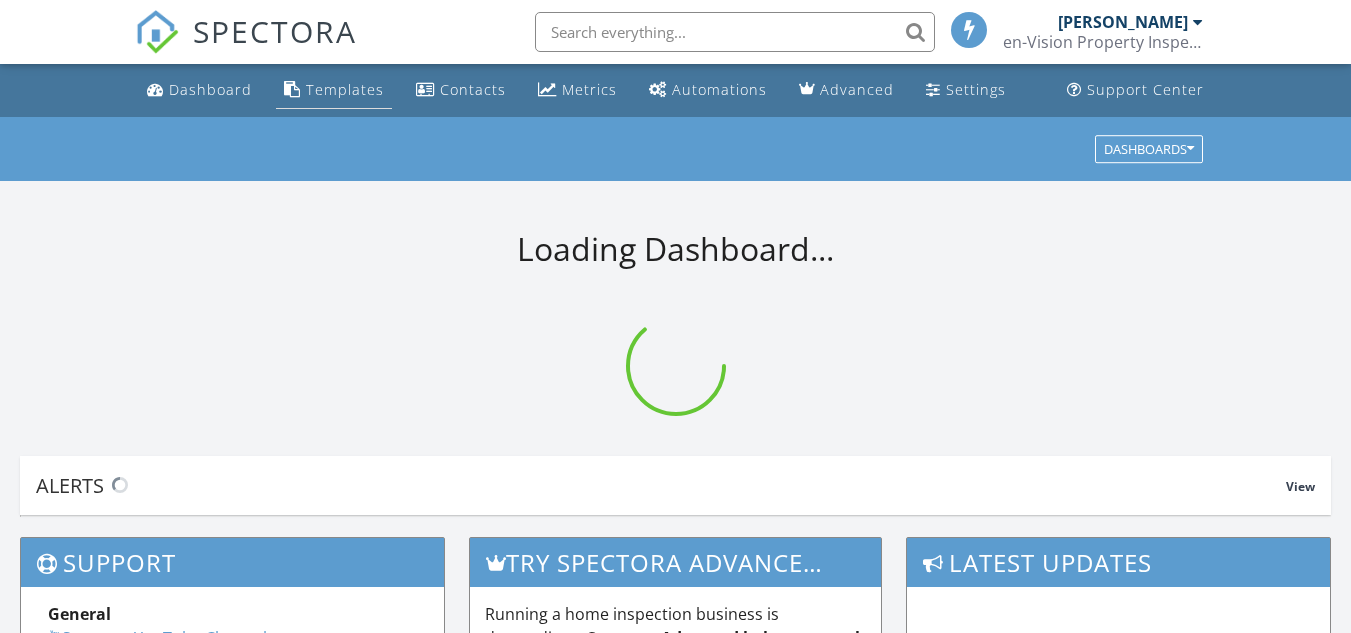 scroll, scrollTop: 0, scrollLeft: 0, axis: both 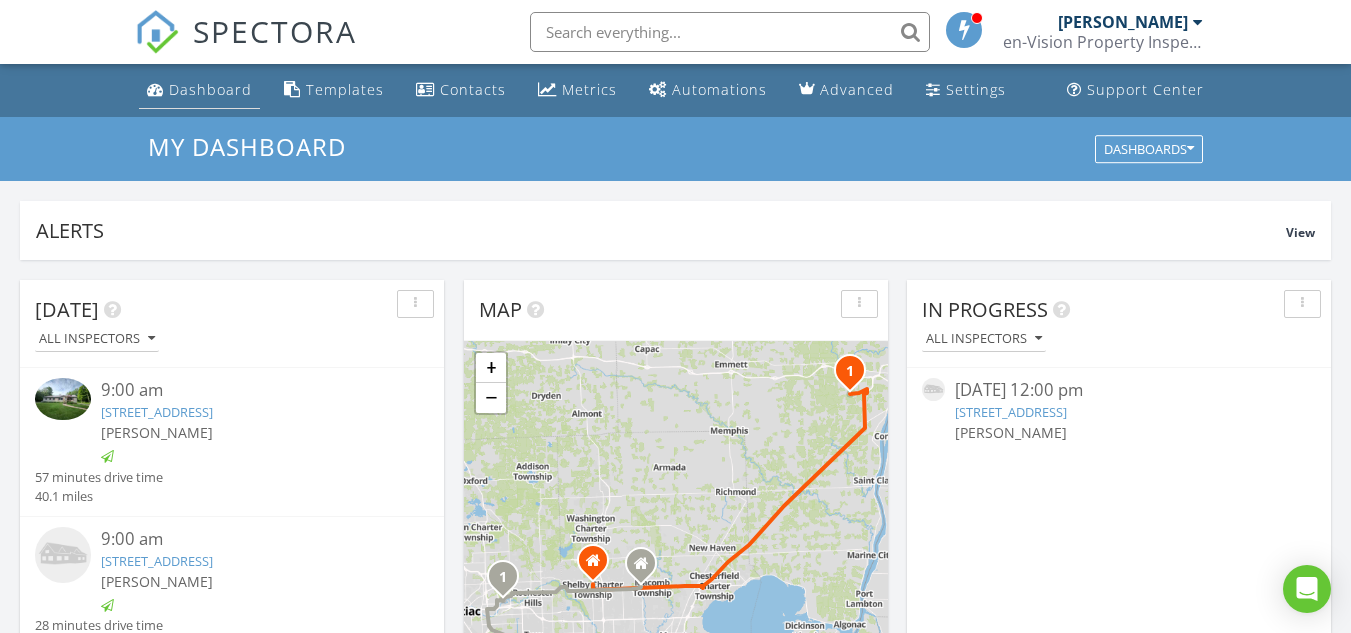 click on "Dashboard" at bounding box center (210, 89) 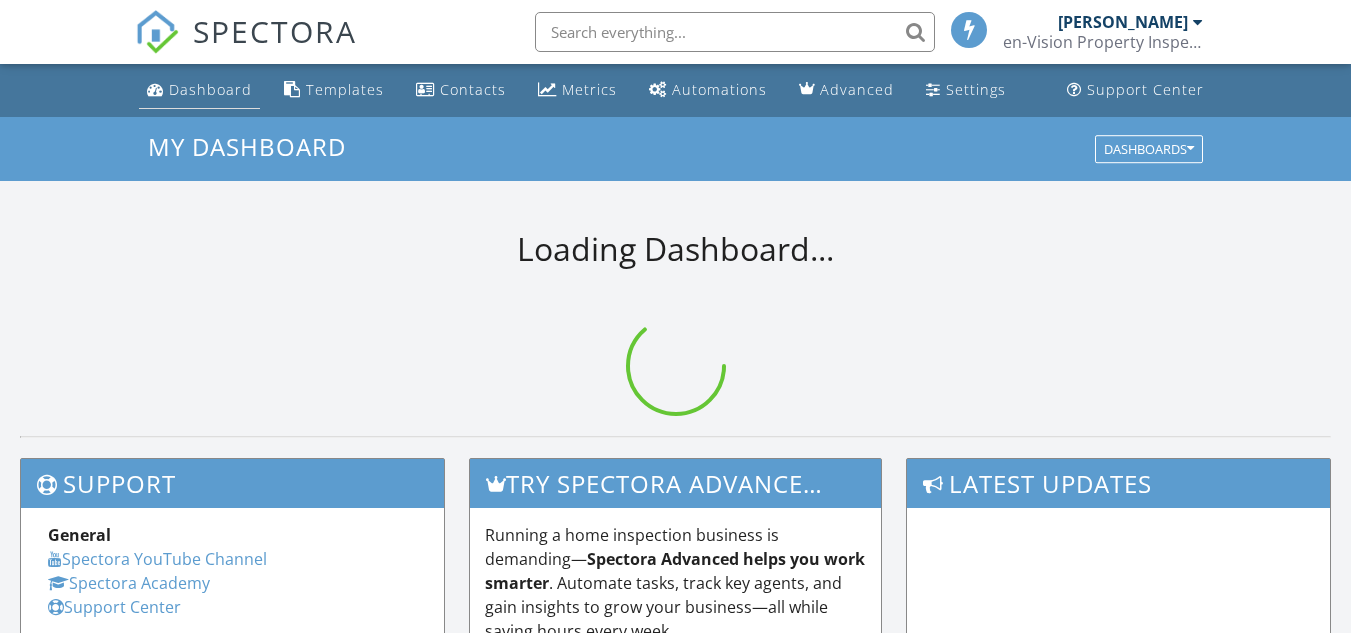 scroll, scrollTop: 0, scrollLeft: 0, axis: both 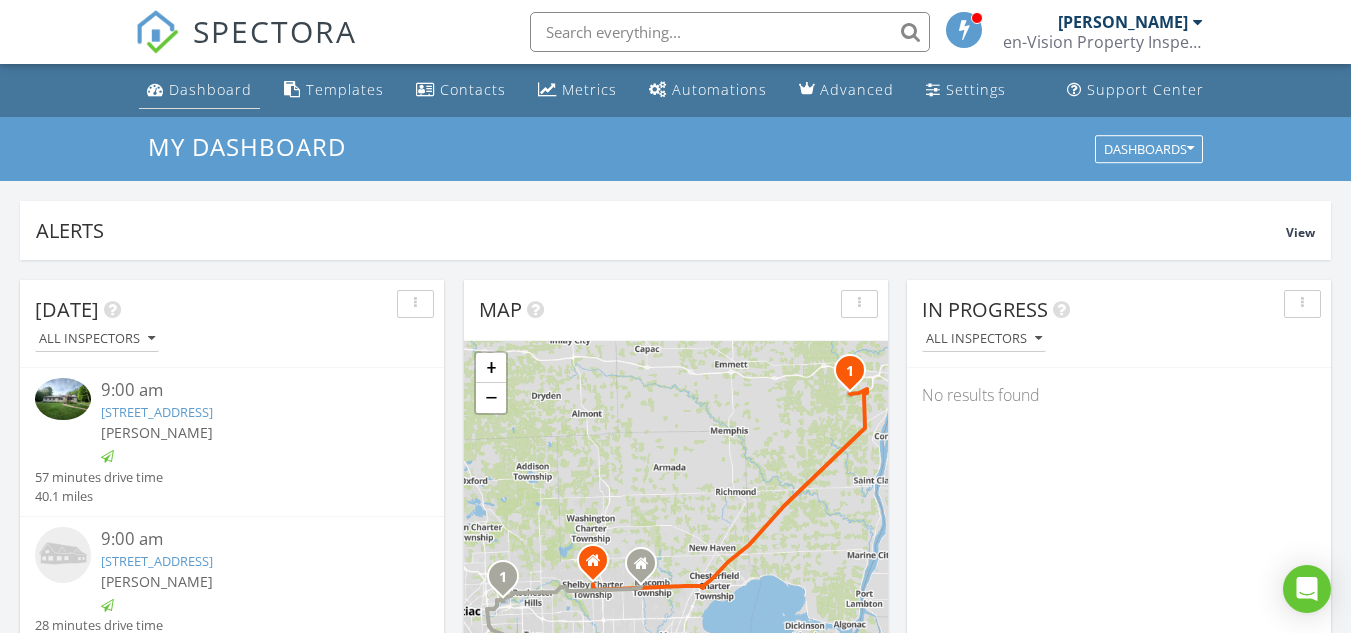click on "Dashboard" at bounding box center (210, 89) 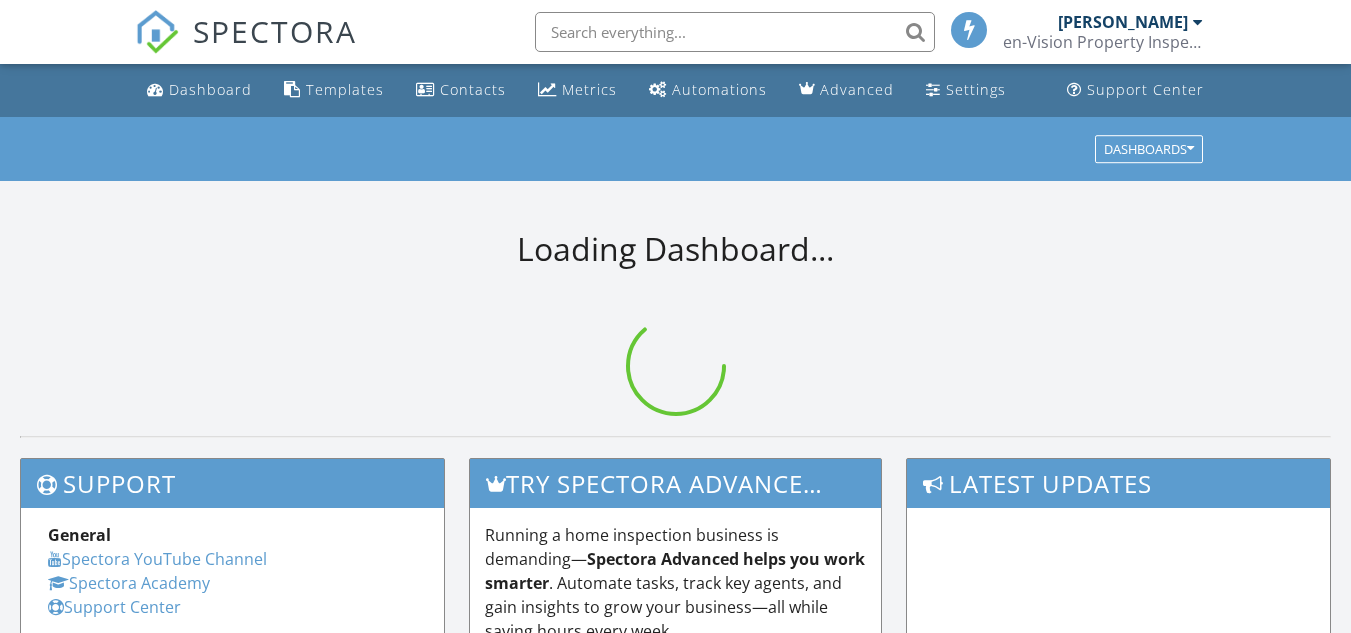 scroll, scrollTop: 0, scrollLeft: 0, axis: both 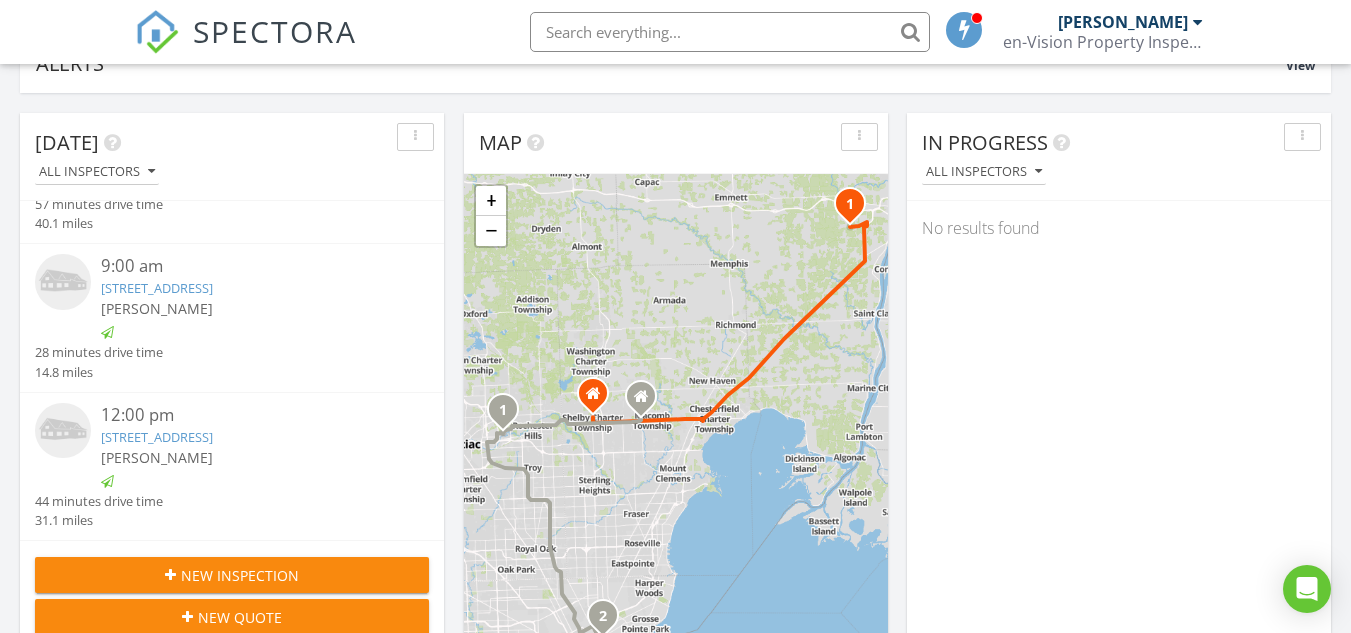 click on "[STREET_ADDRESS]" at bounding box center [157, 437] 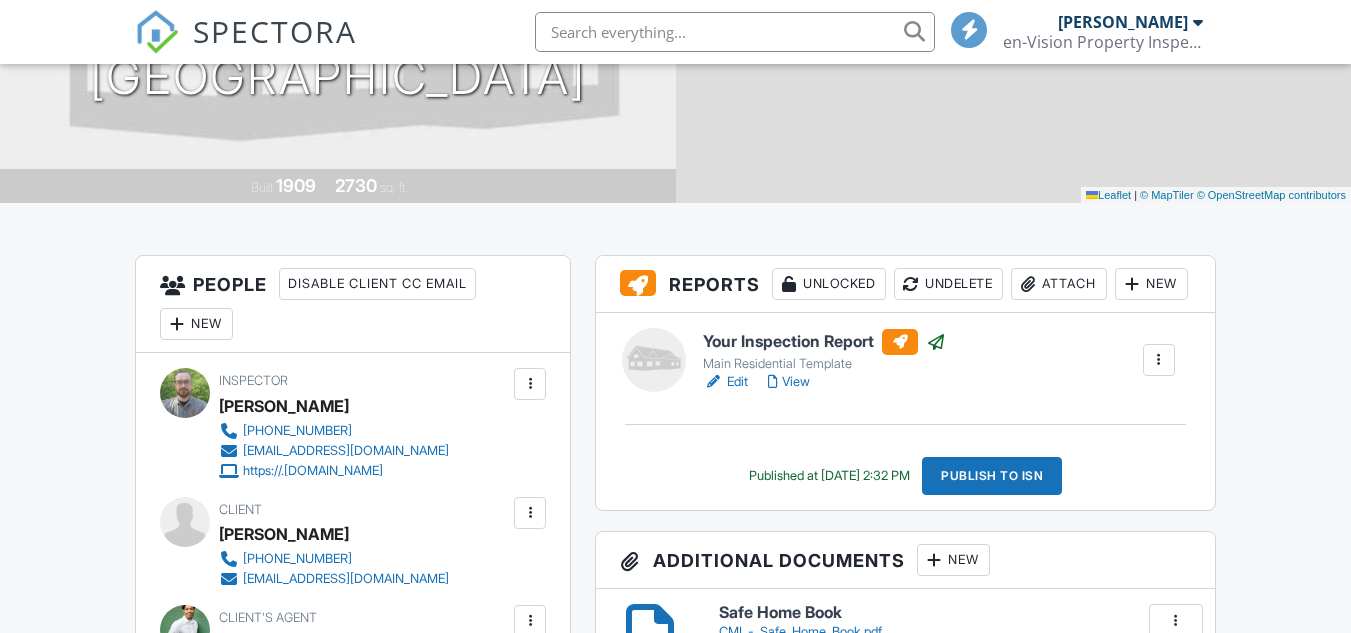 scroll, scrollTop: 0, scrollLeft: 0, axis: both 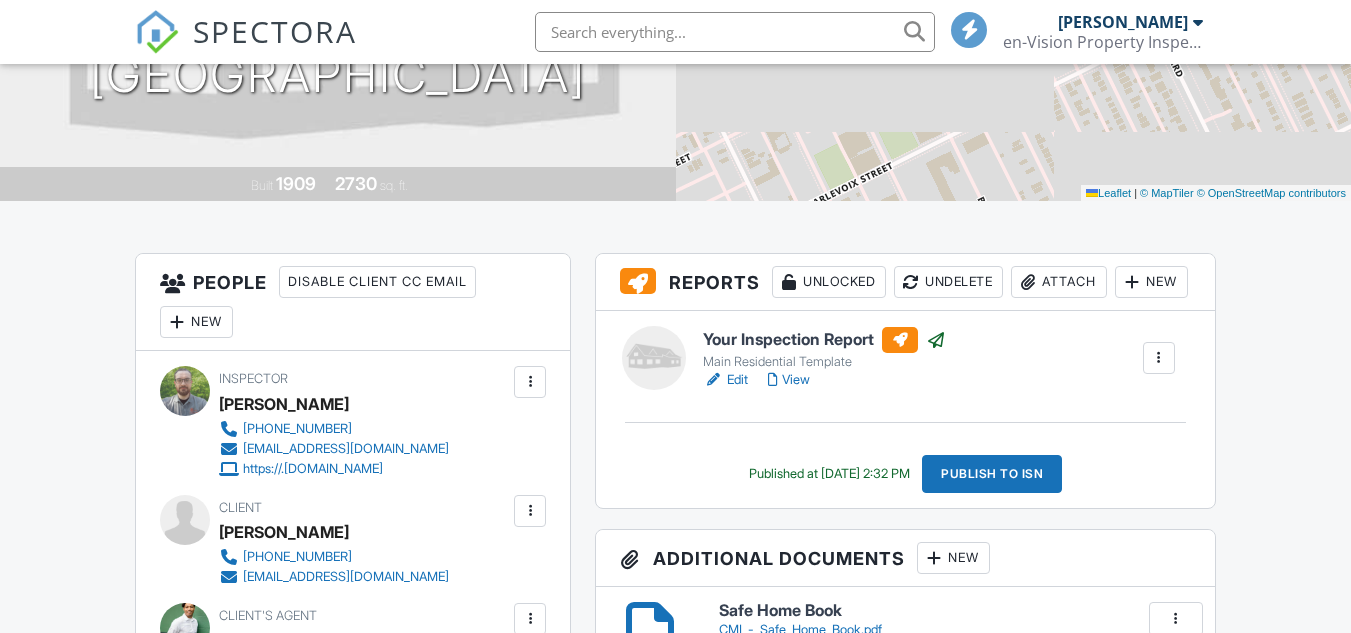 click on "View" at bounding box center (789, 380) 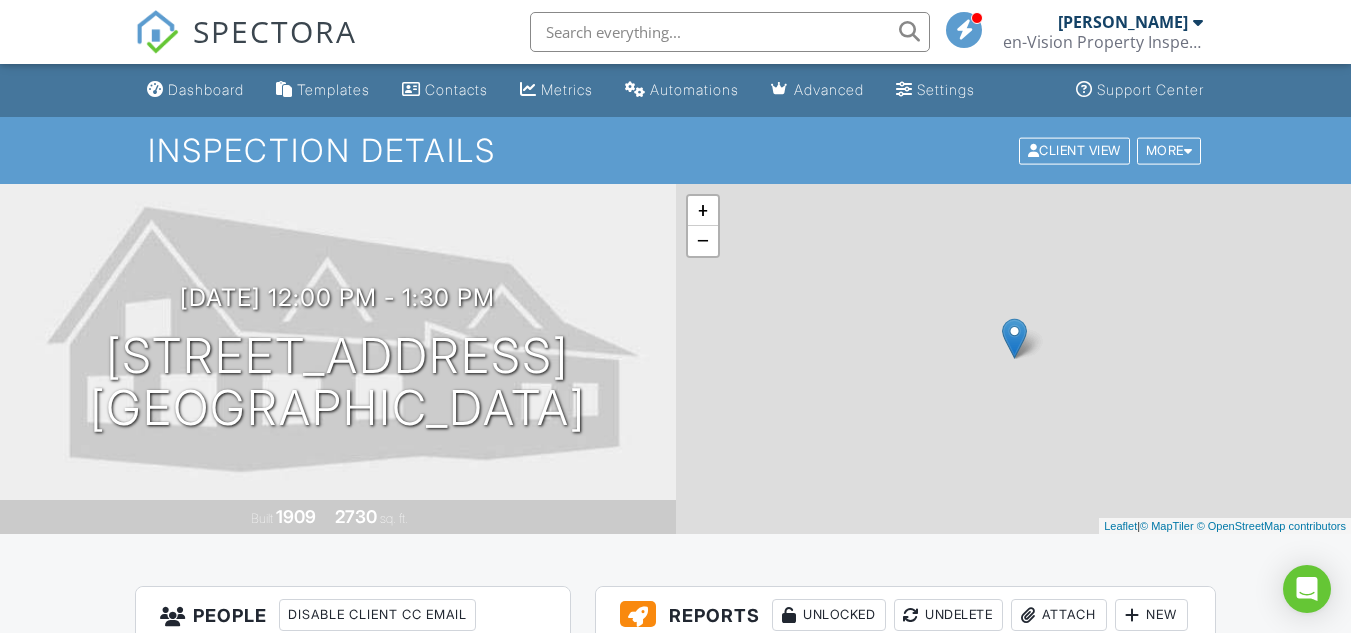 scroll, scrollTop: 333, scrollLeft: 0, axis: vertical 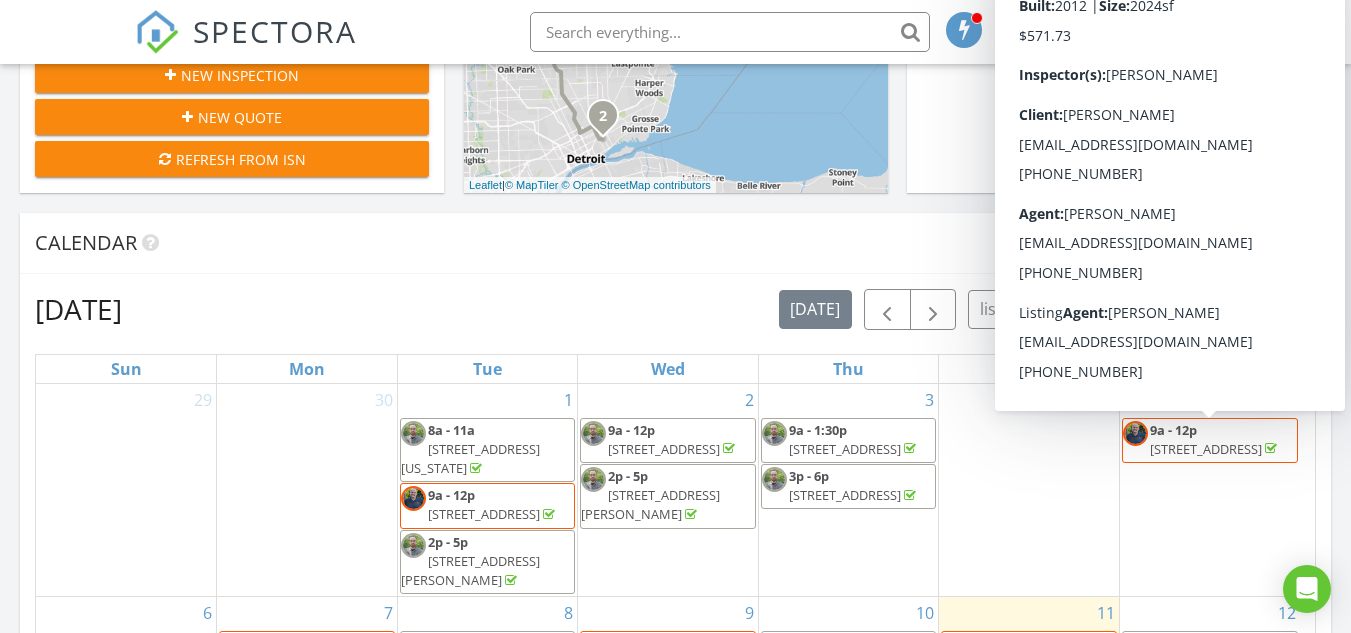 click on "[STREET_ADDRESS]" at bounding box center (1206, 449) 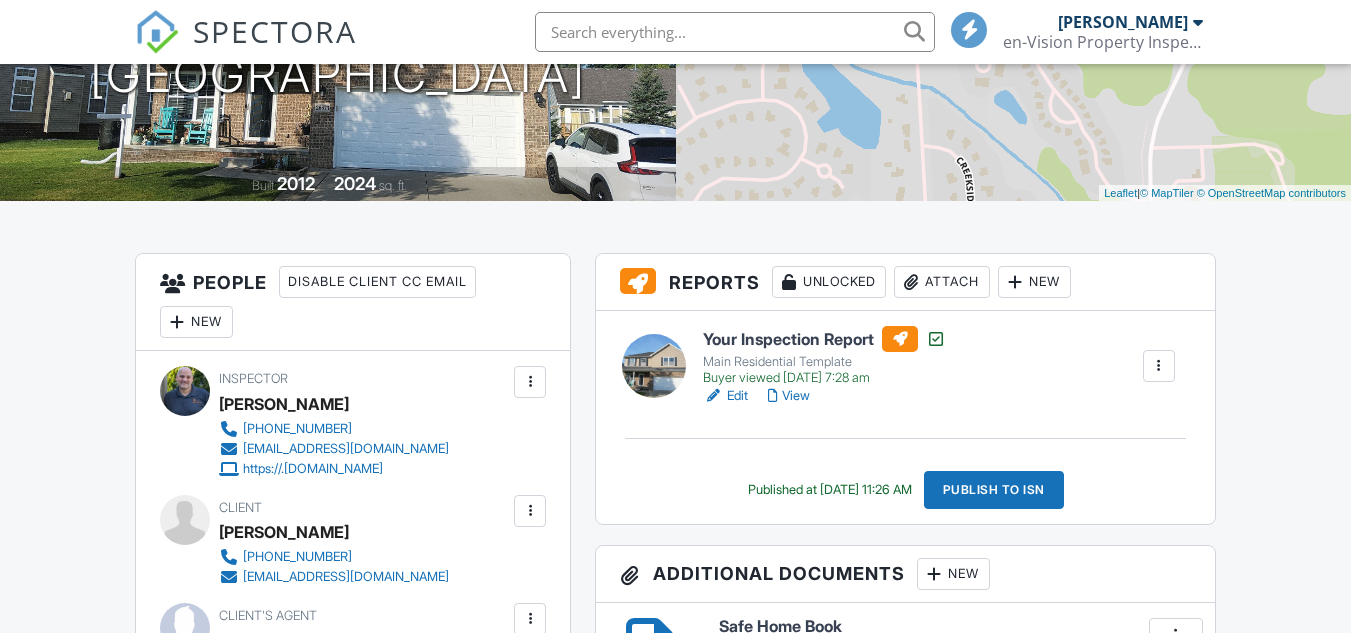 scroll, scrollTop: 333, scrollLeft: 0, axis: vertical 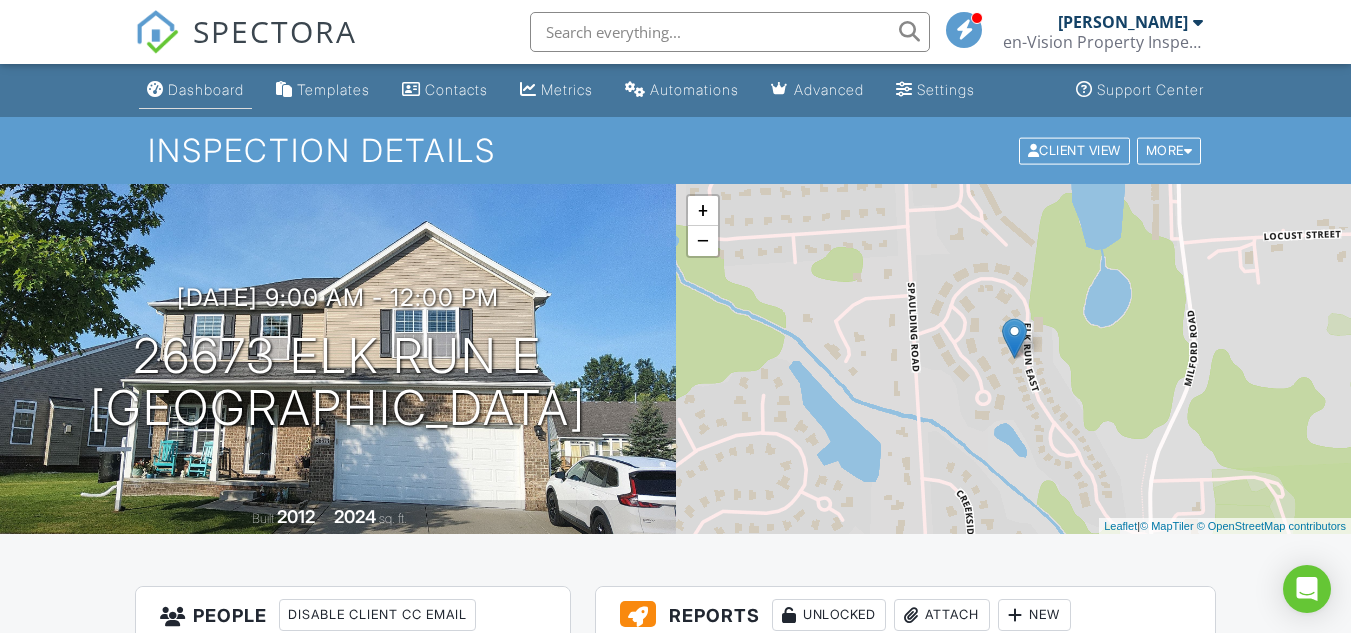 click on "Dashboard" at bounding box center [206, 89] 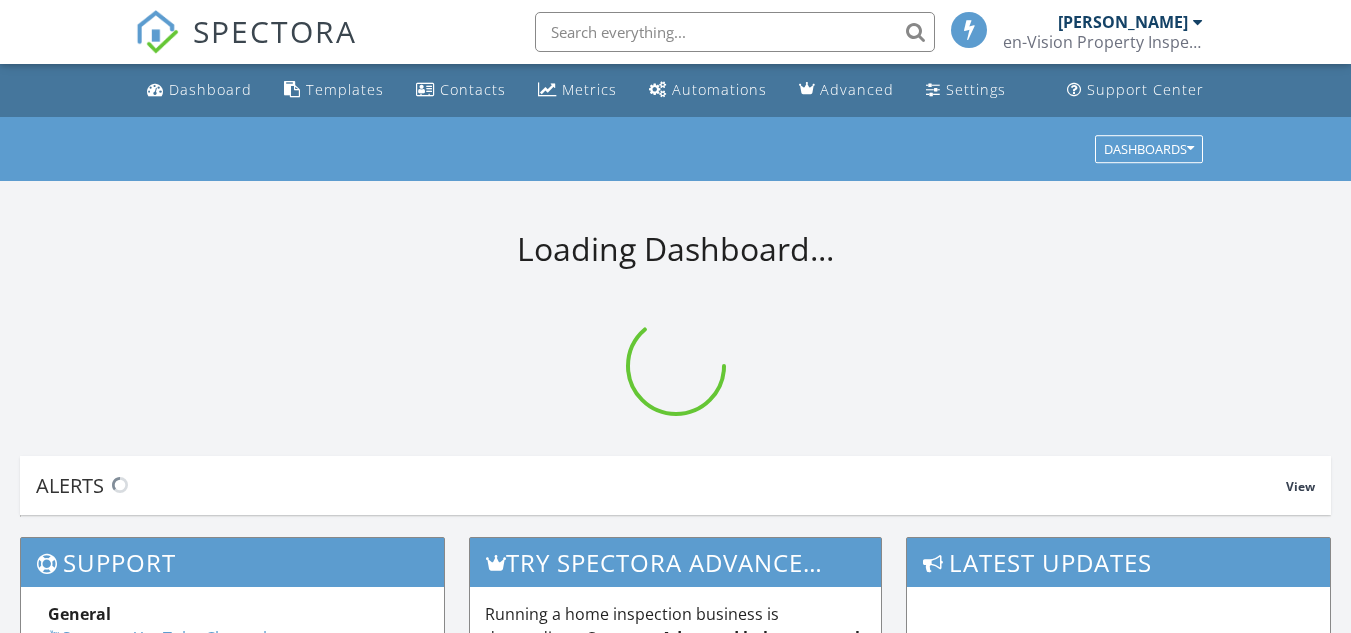 scroll, scrollTop: 0, scrollLeft: 0, axis: both 